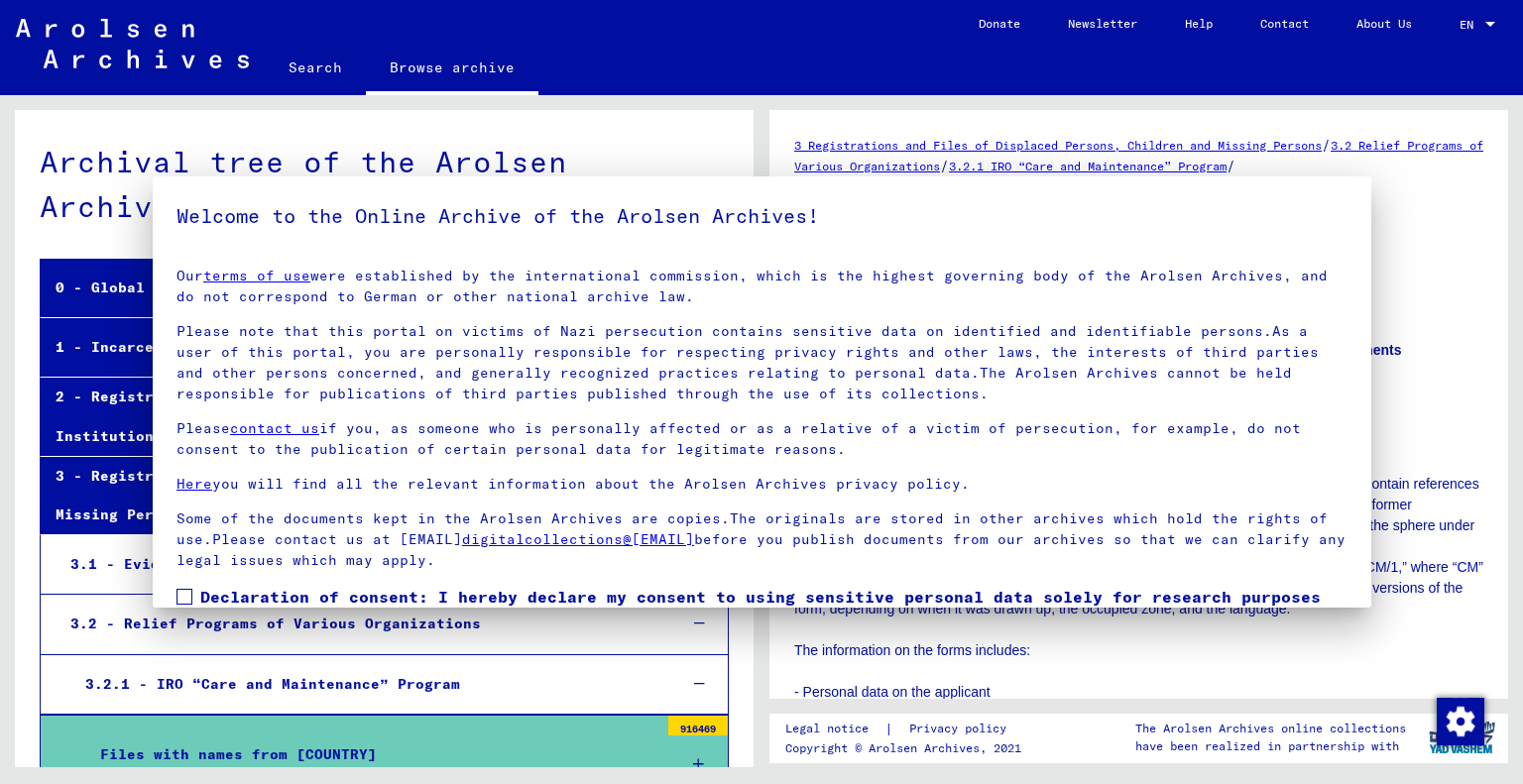 scroll, scrollTop: 0, scrollLeft: 0, axis: both 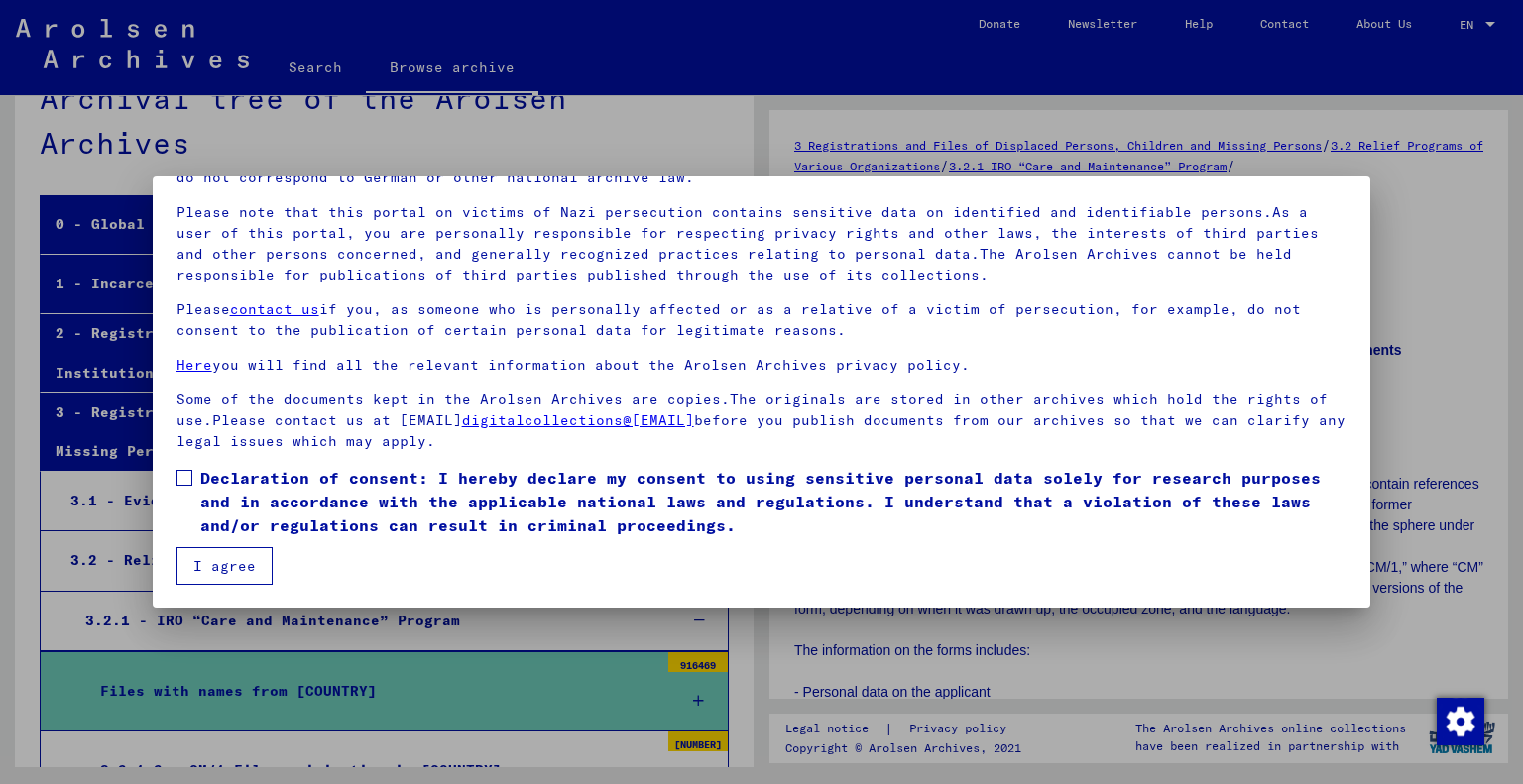 drag, startPoint x: 182, startPoint y: 475, endPoint x: 183, endPoint y: 494, distance: 19.026298 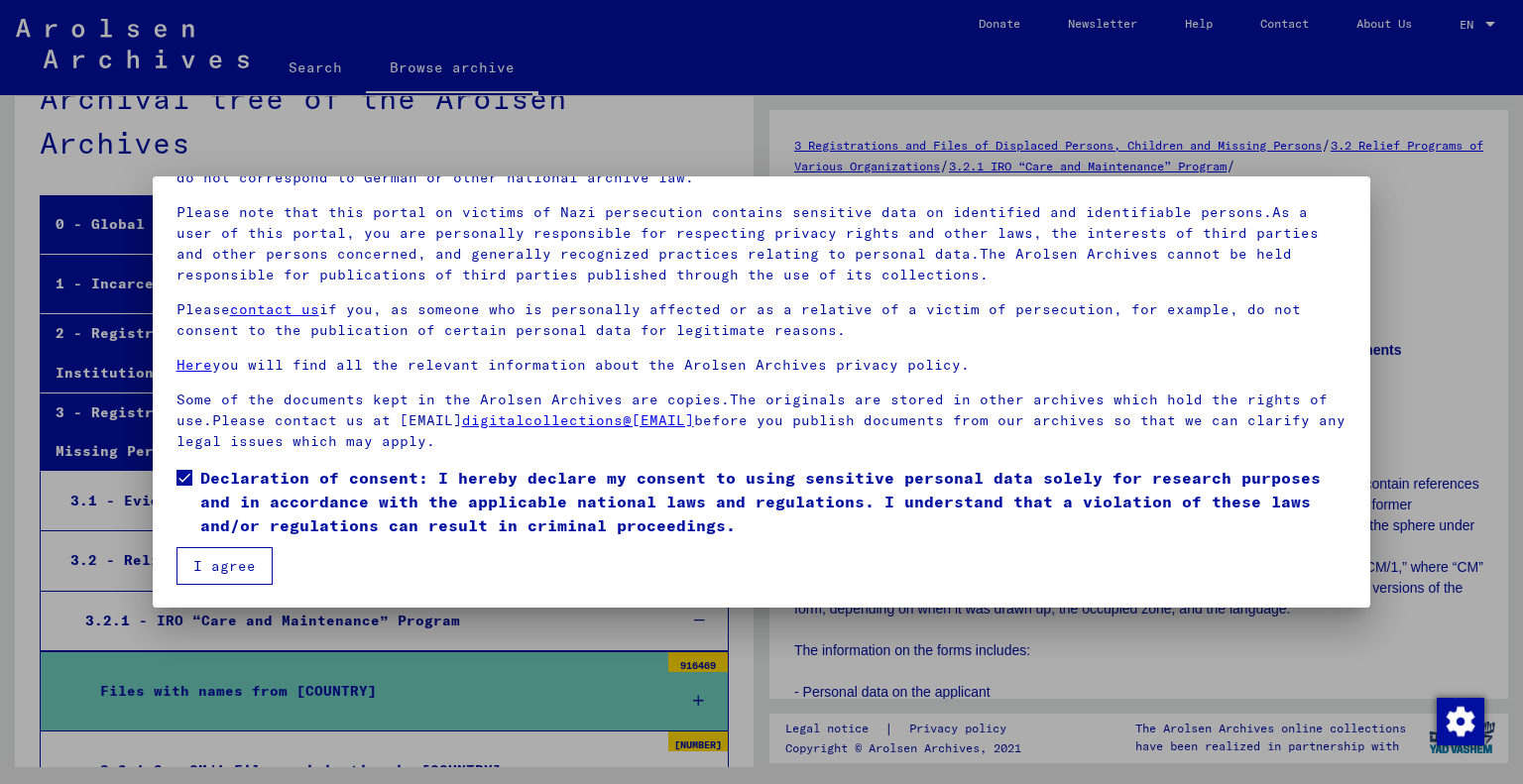 click on "I agree" at bounding box center (224, 566) 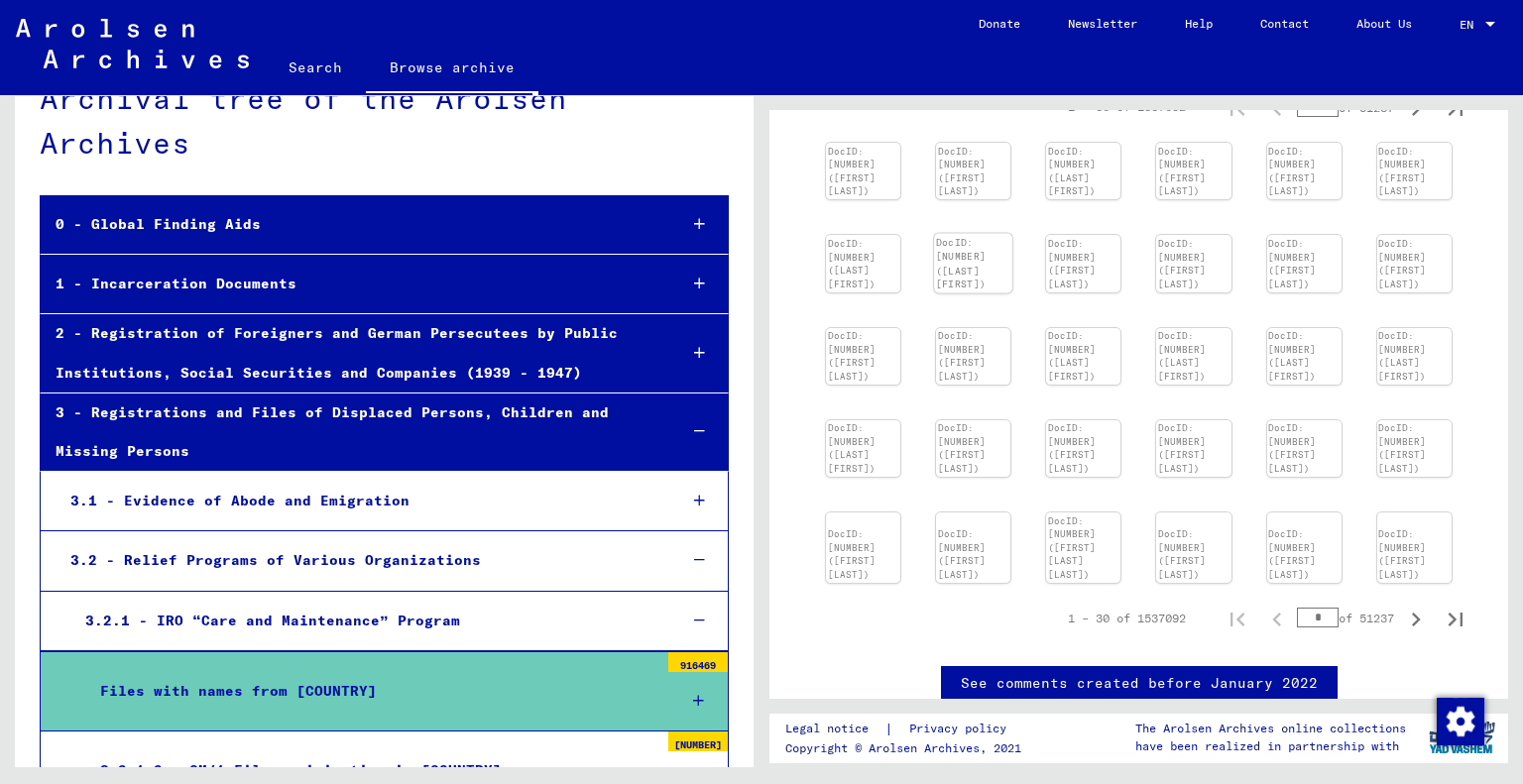 scroll, scrollTop: 694, scrollLeft: 0, axis: vertical 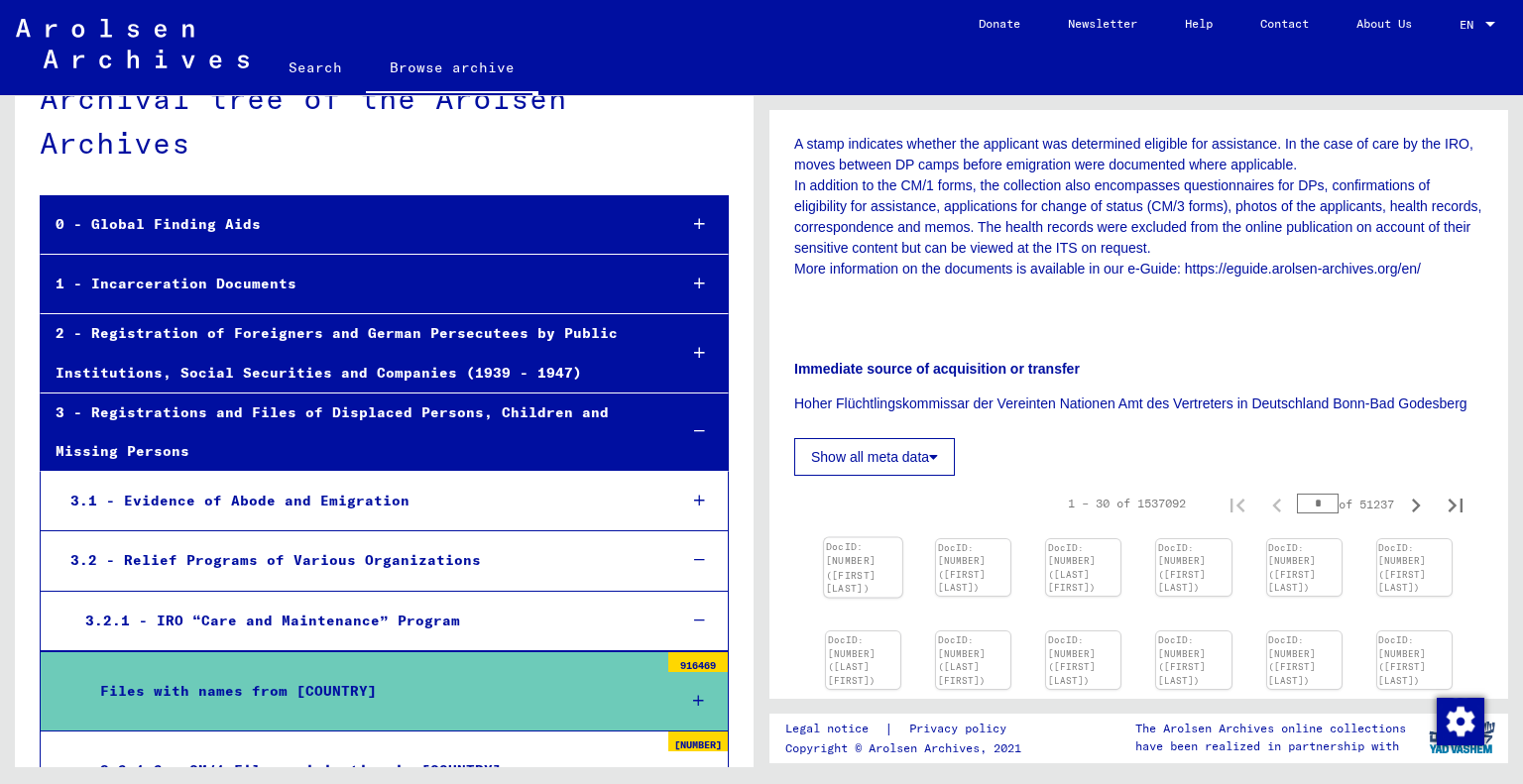 click at bounding box center (863, 538) 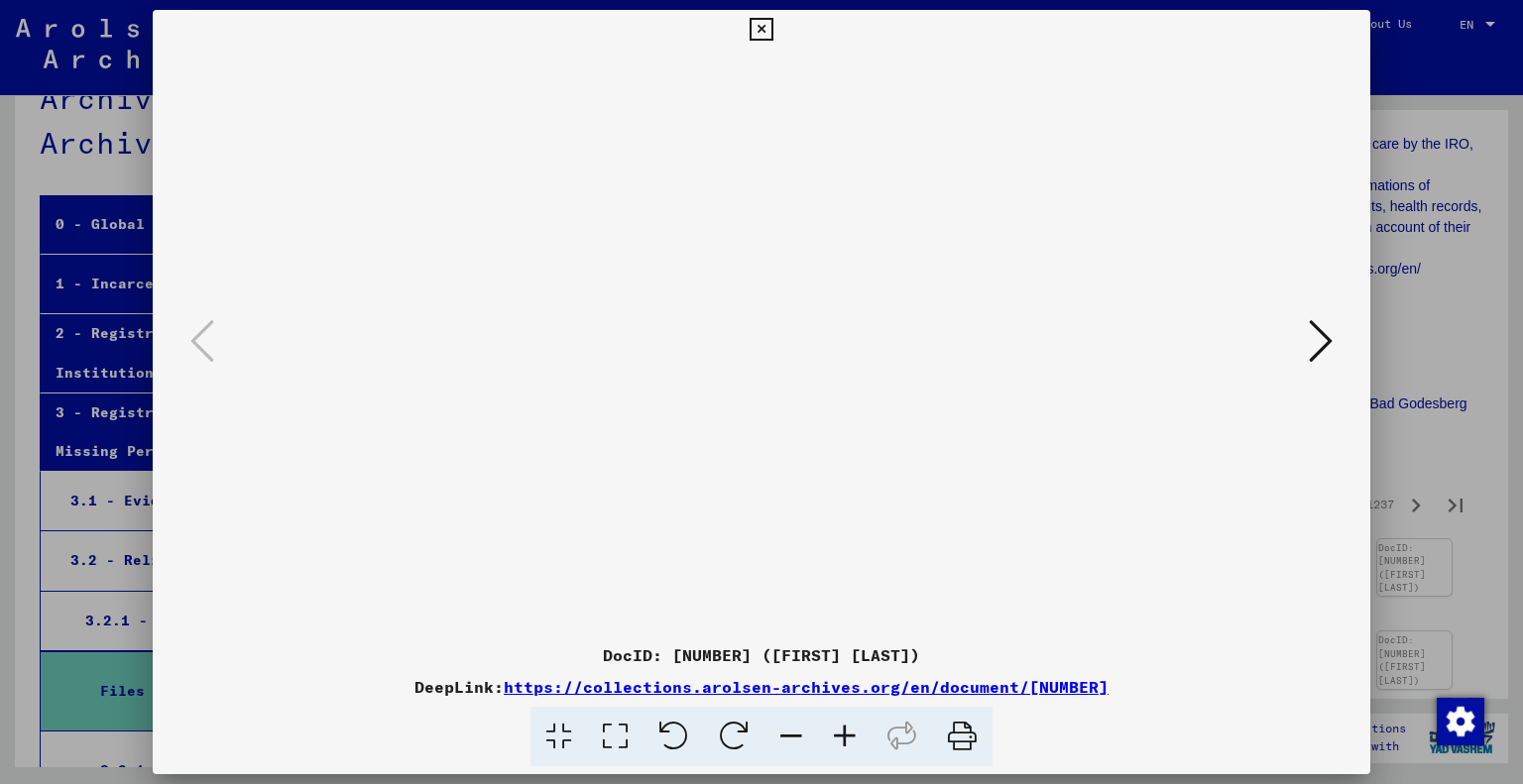 click at bounding box center (1321, 341) 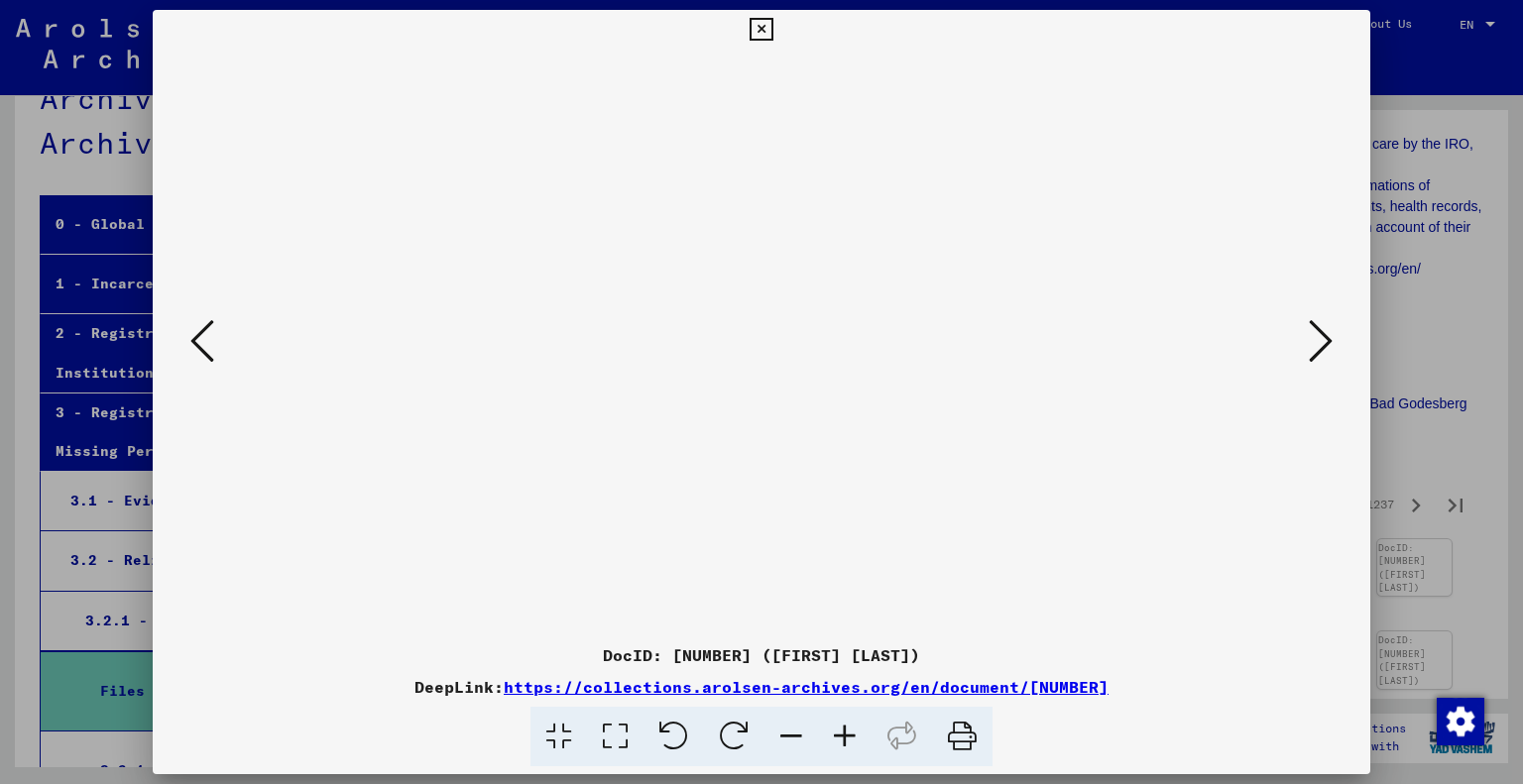 click at bounding box center [1321, 341] 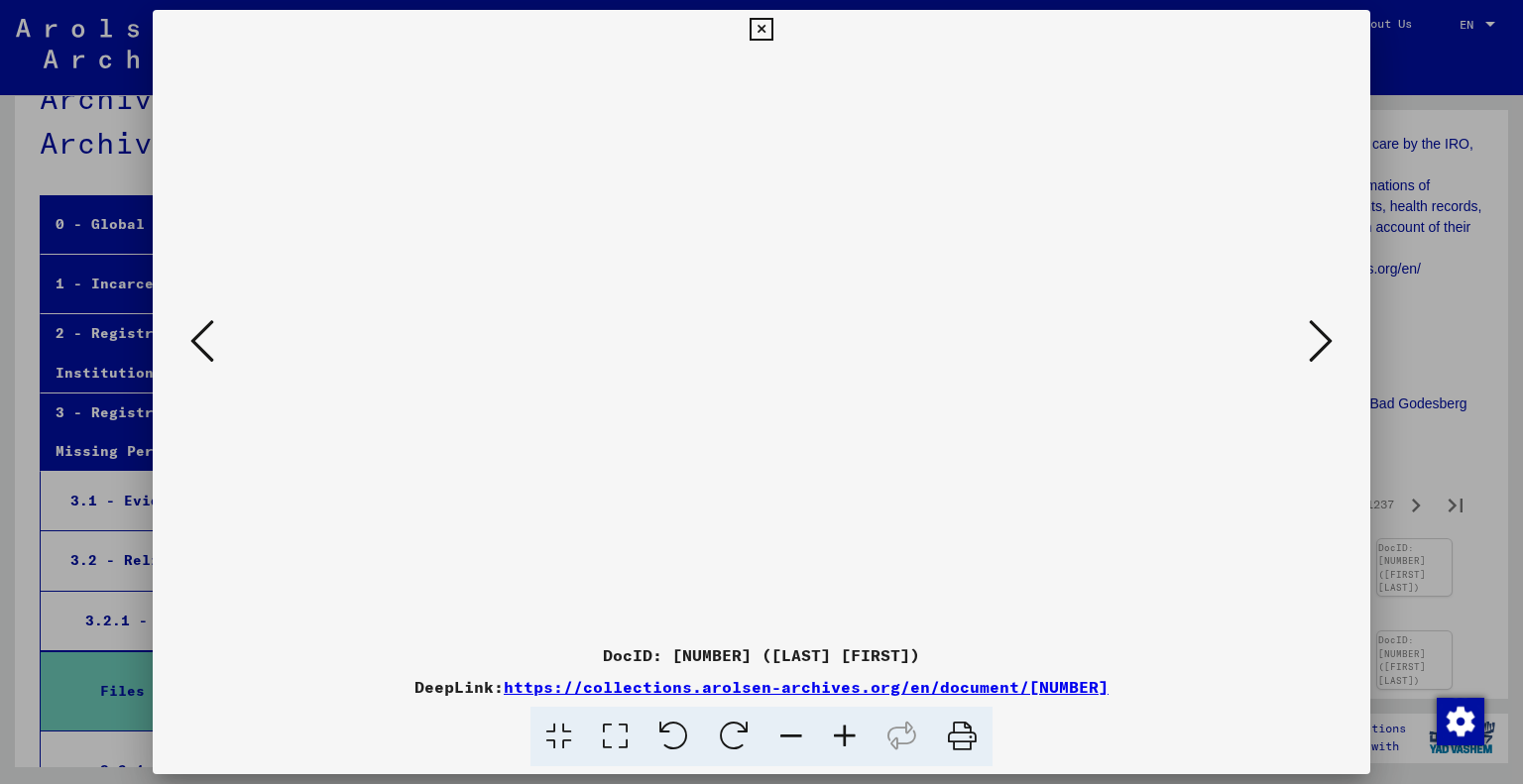 click at bounding box center (1321, 341) 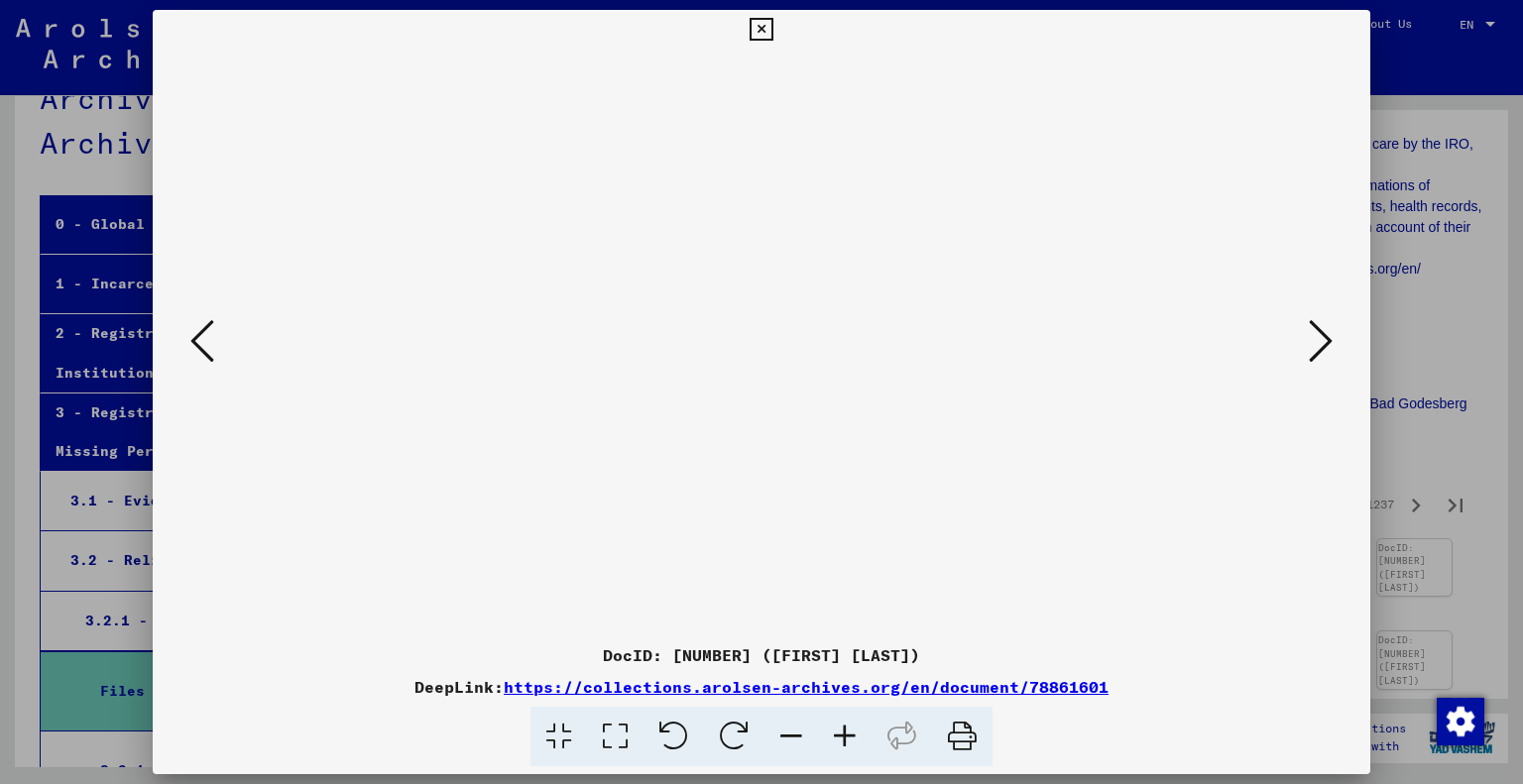 click at bounding box center (1321, 341) 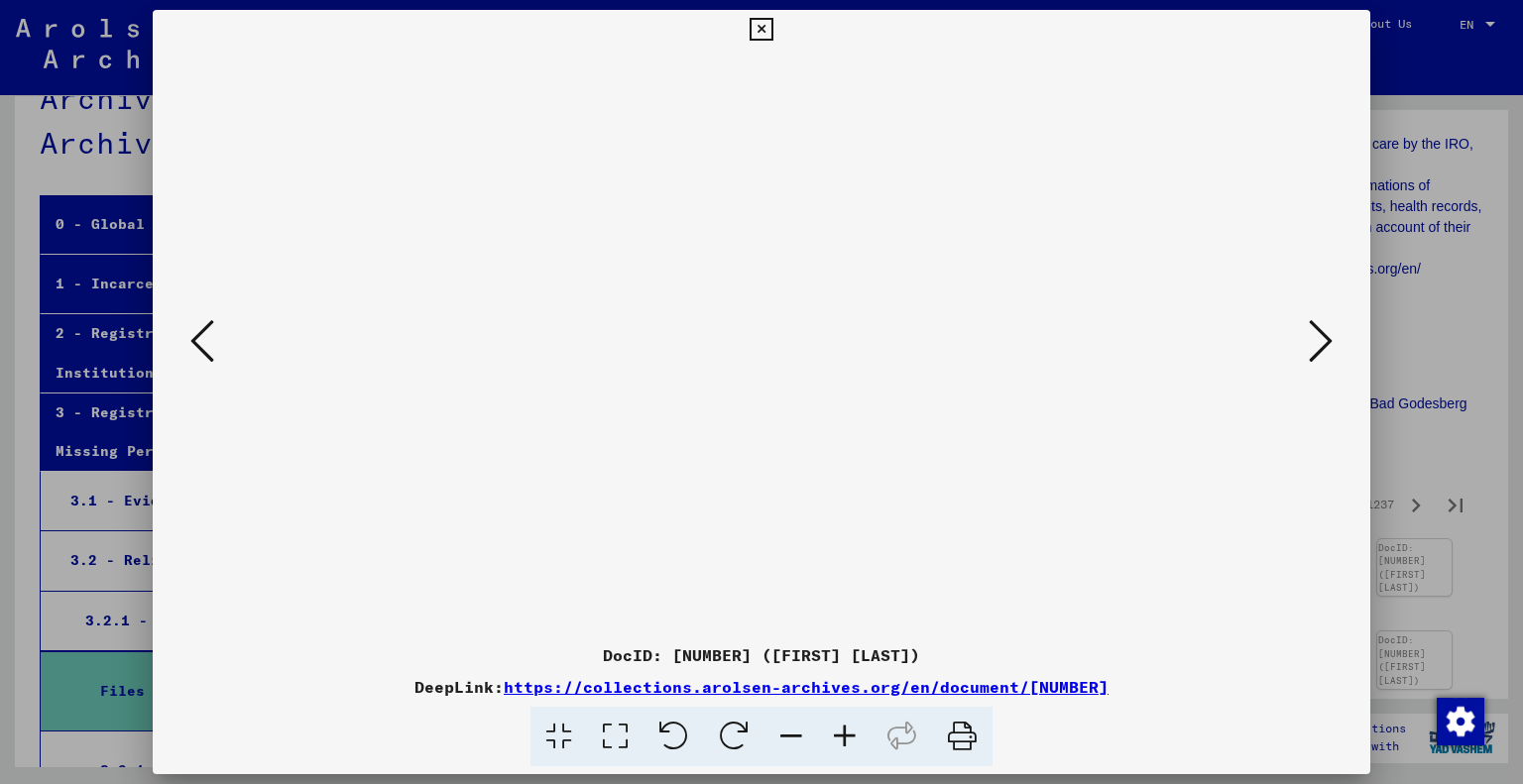 click at bounding box center (1321, 341) 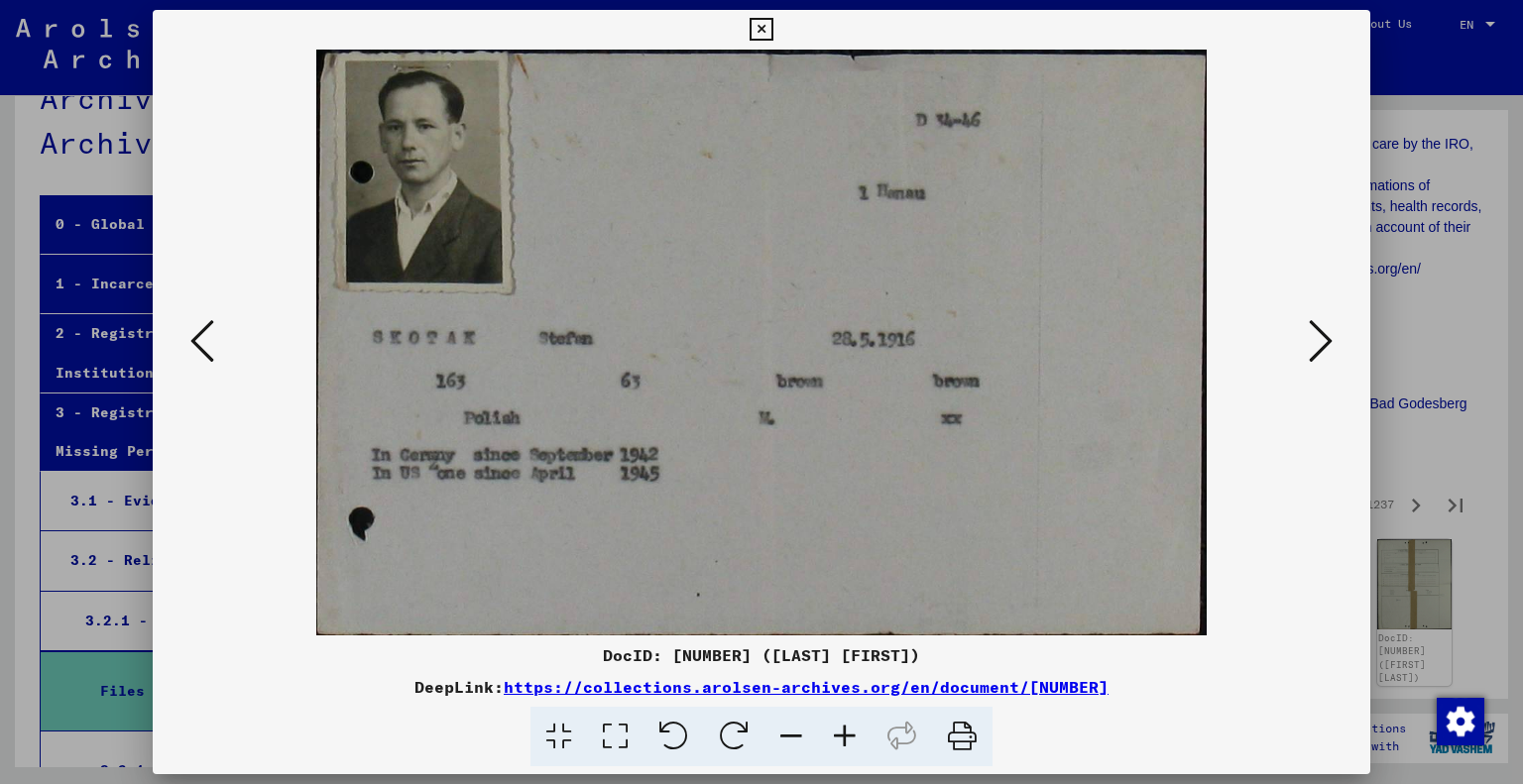 click at bounding box center [1321, 341] 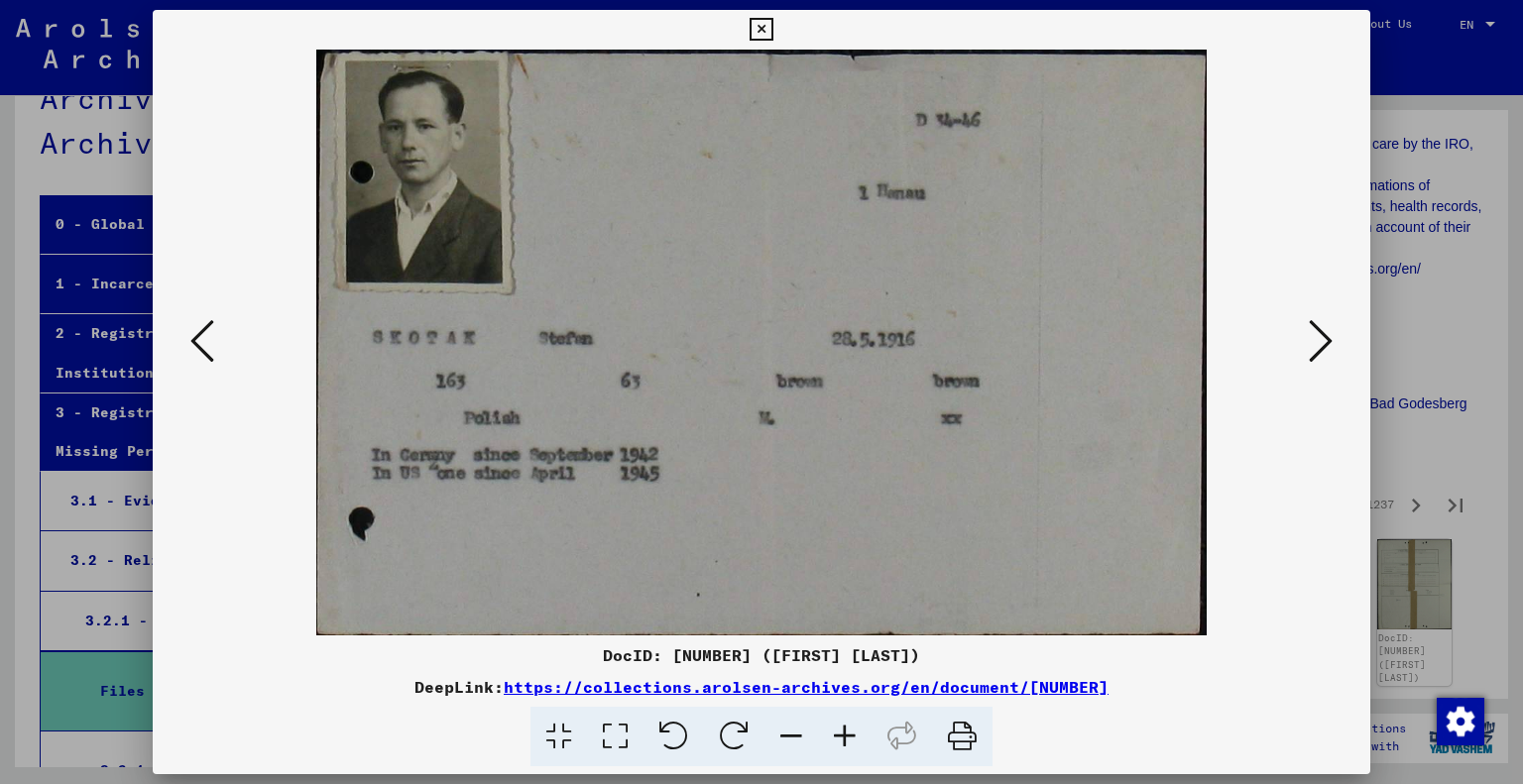 click at bounding box center [1321, 341] 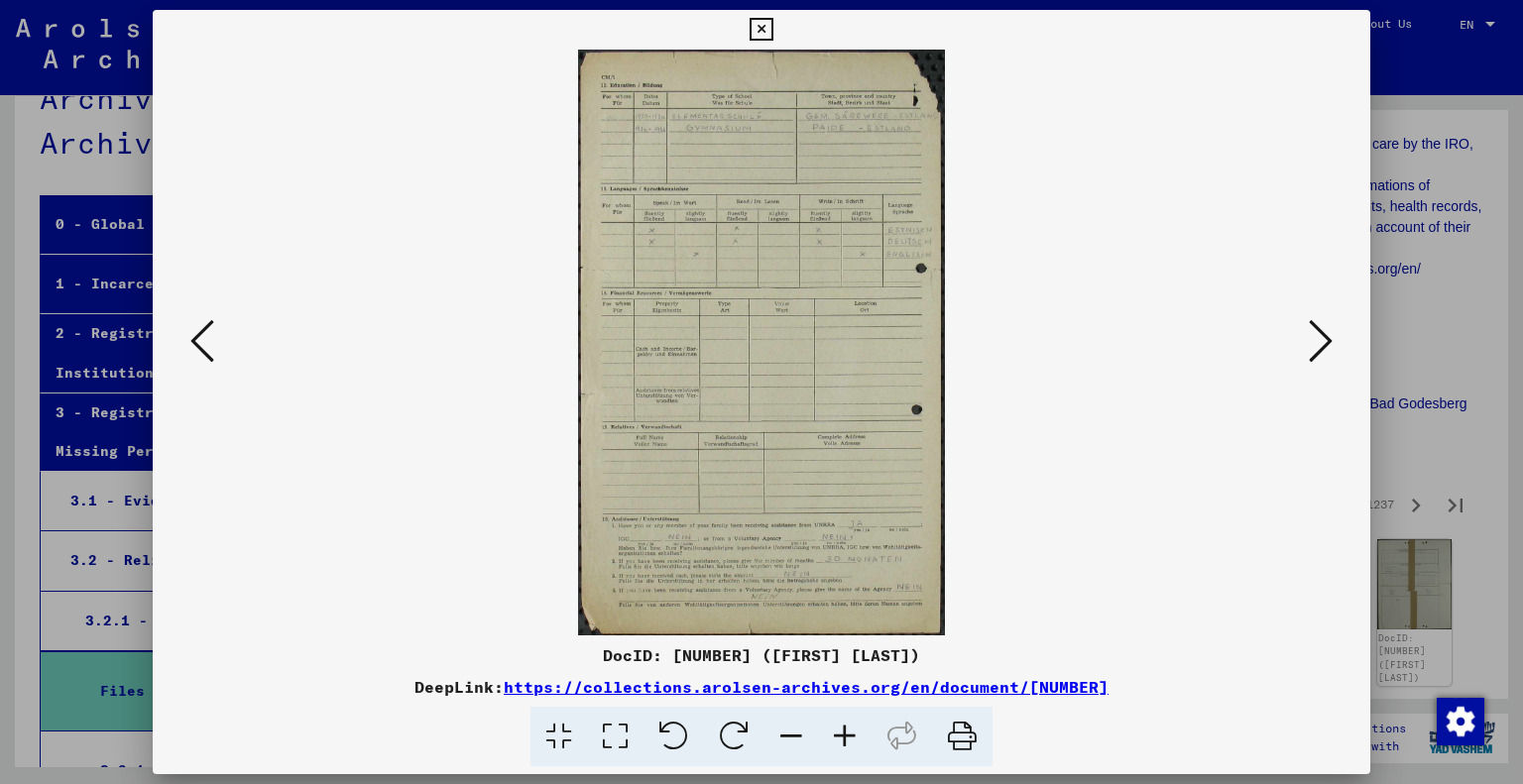 click at bounding box center [1321, 341] 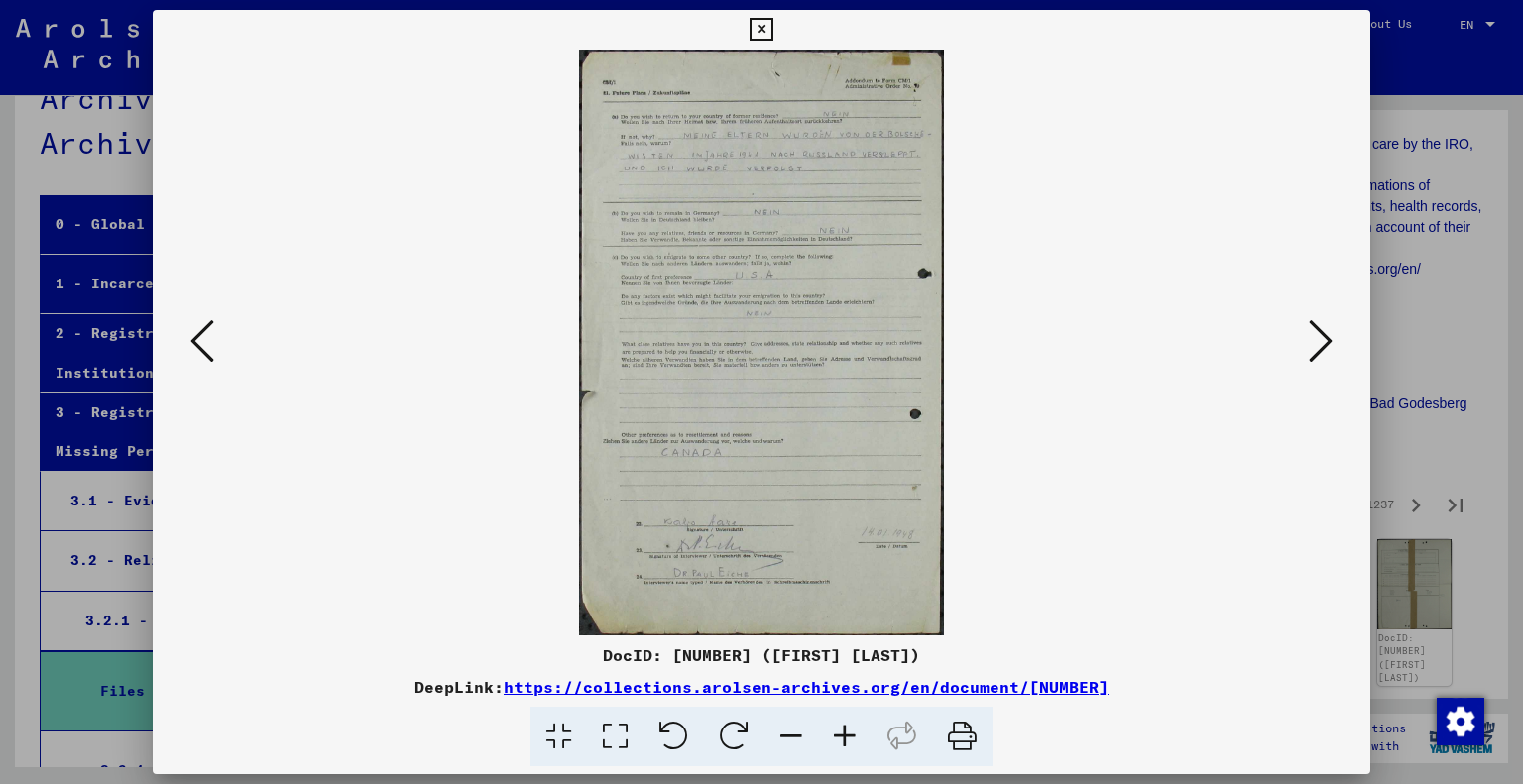 click at bounding box center [1321, 341] 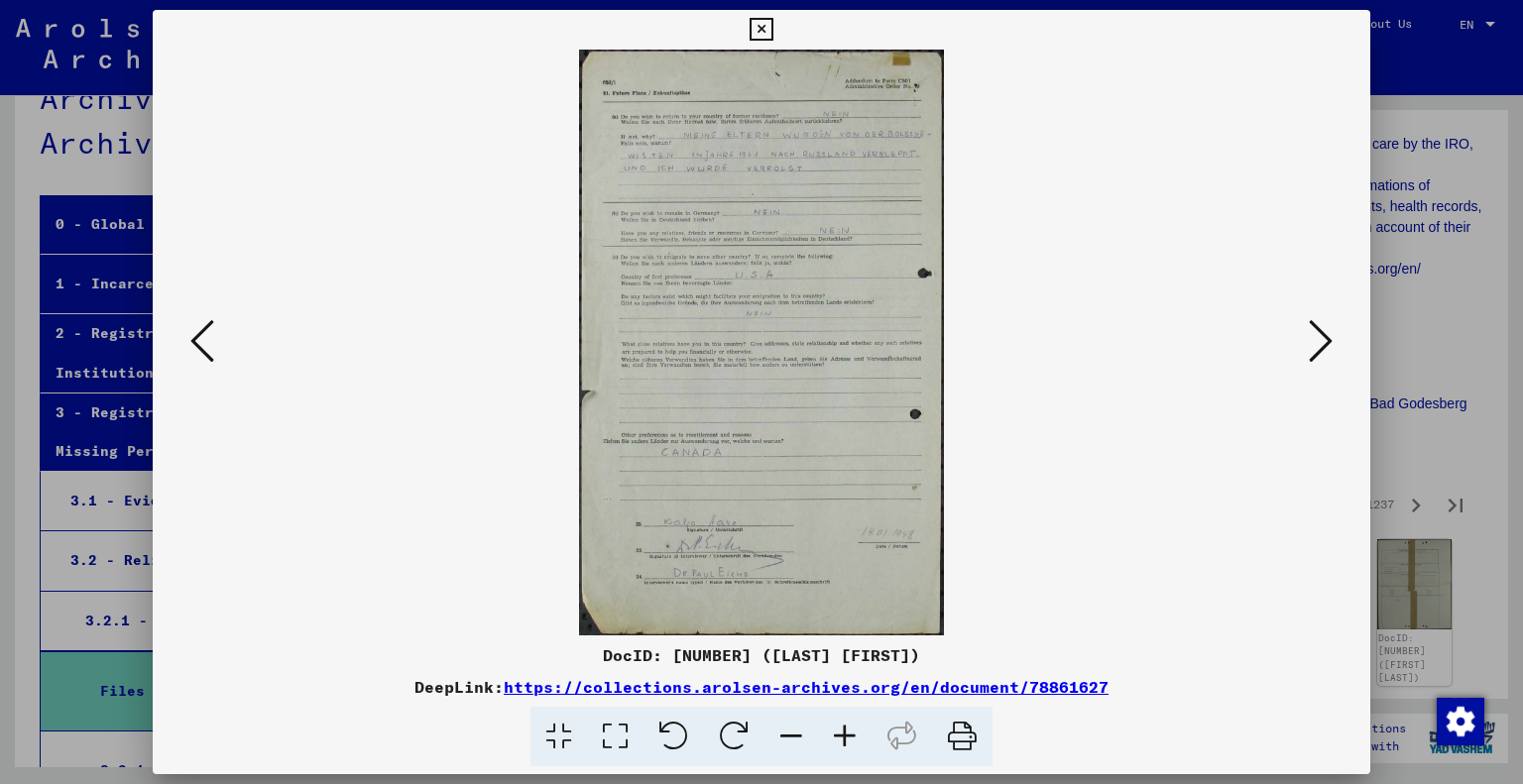 click at bounding box center (1321, 341) 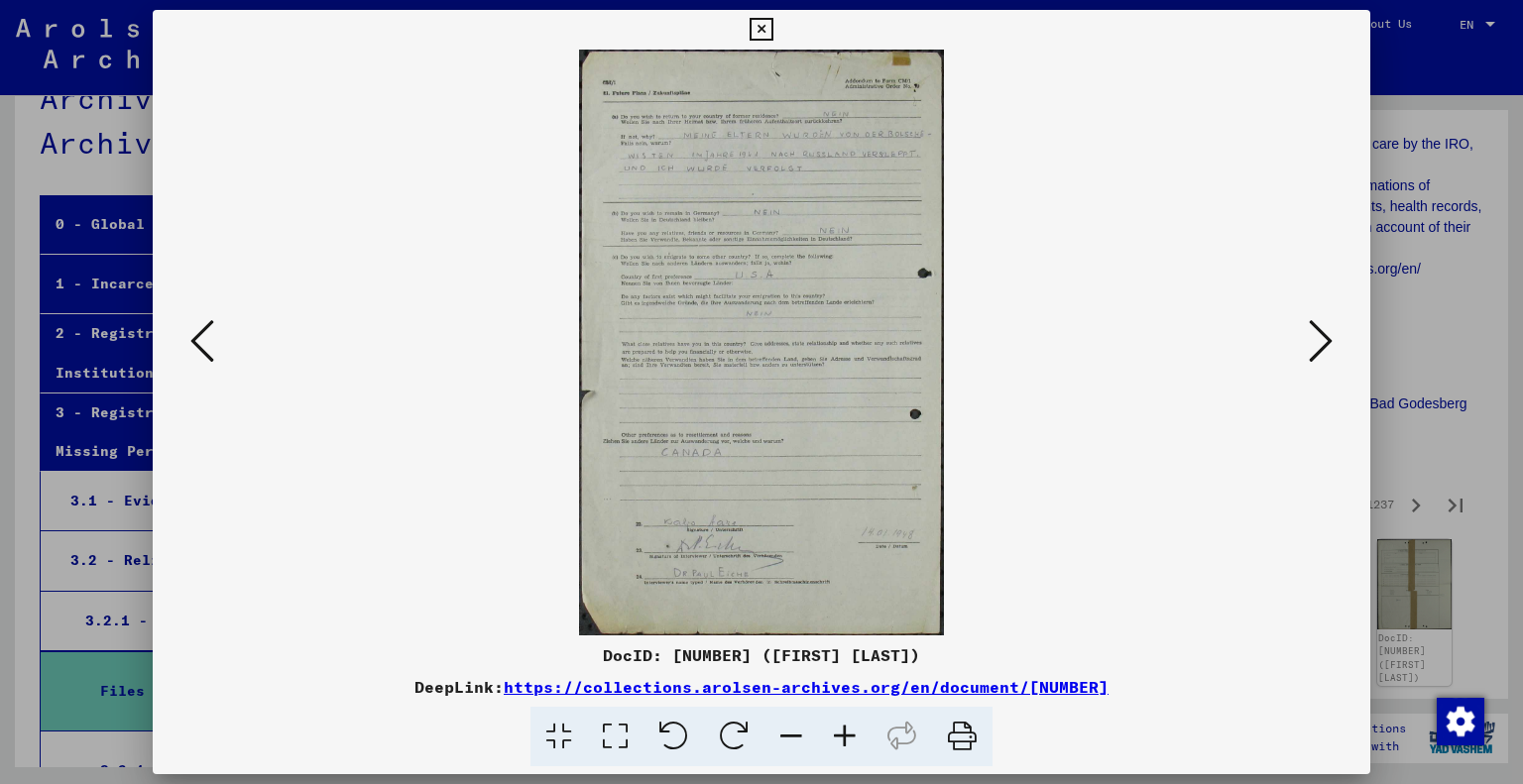 click at bounding box center [1321, 341] 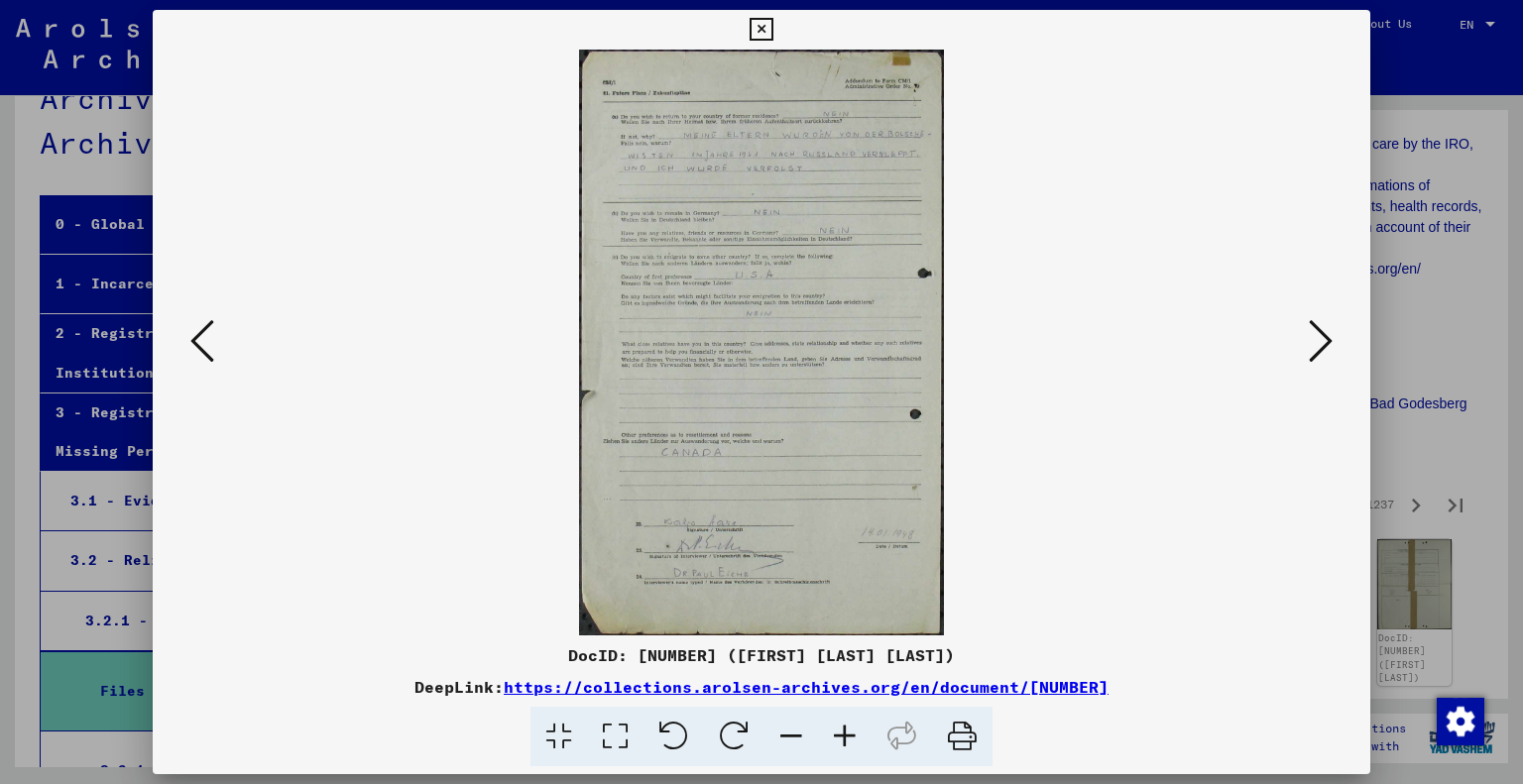 click at bounding box center (1321, 341) 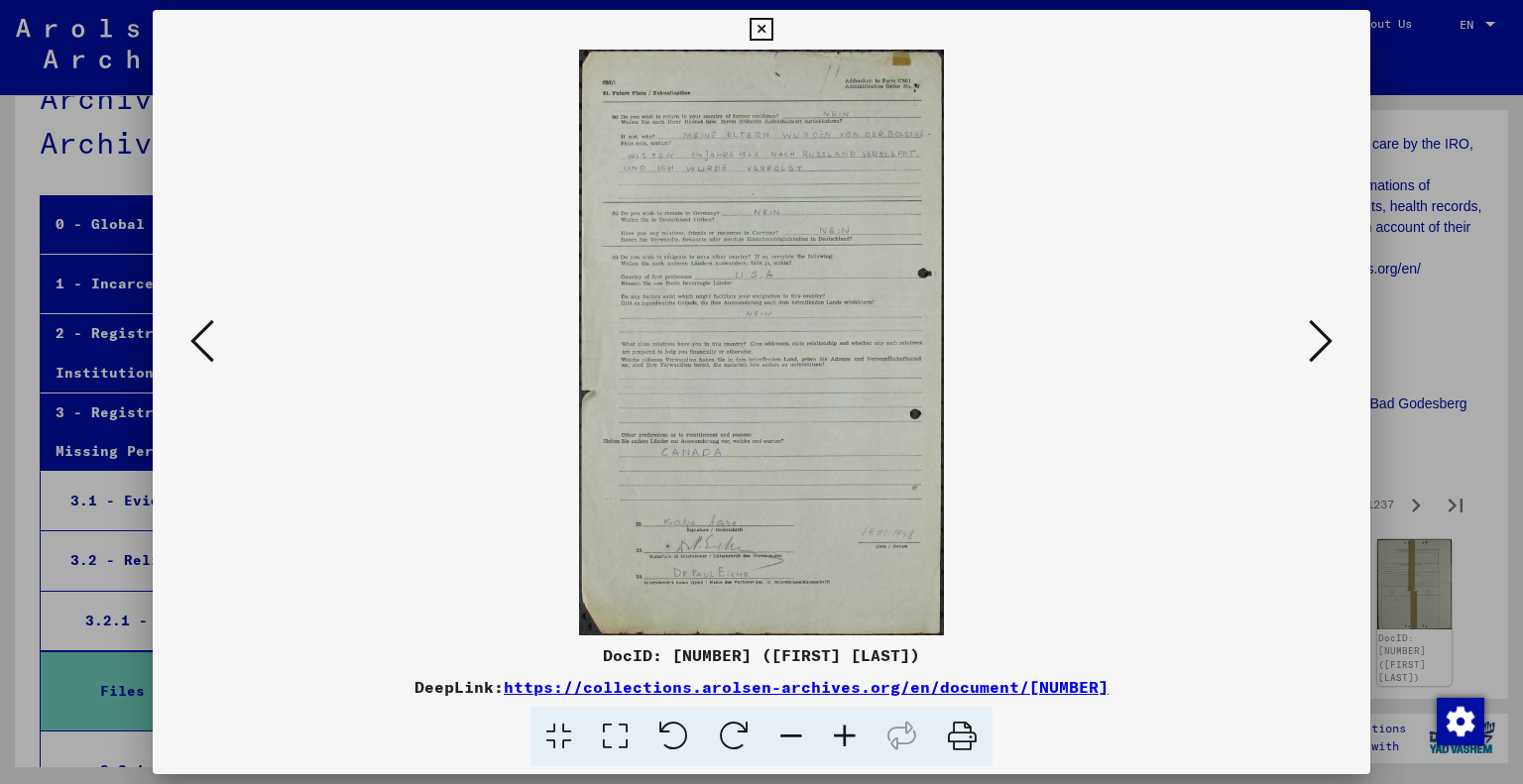click at bounding box center (1321, 341) 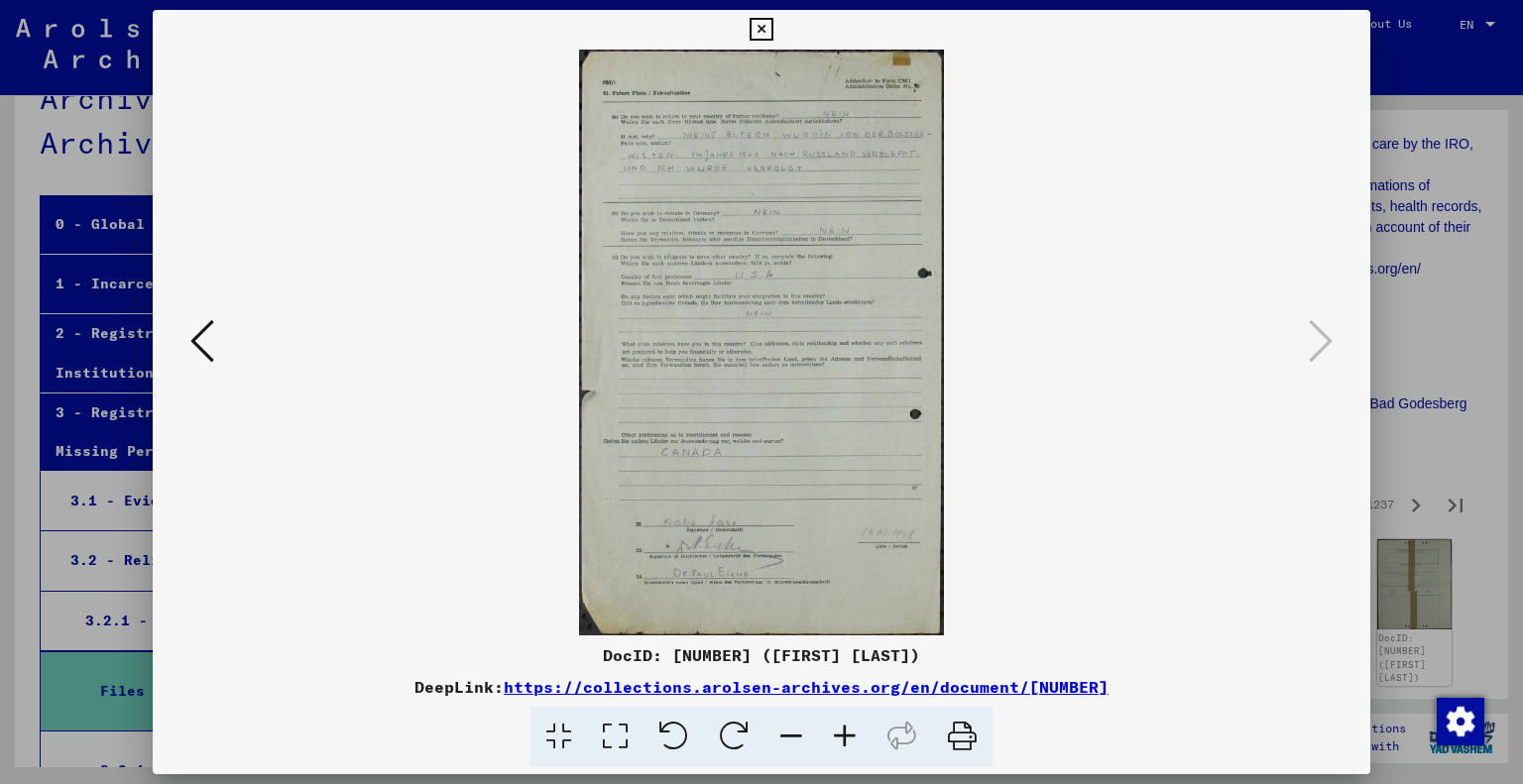 click at bounding box center (761, 30) 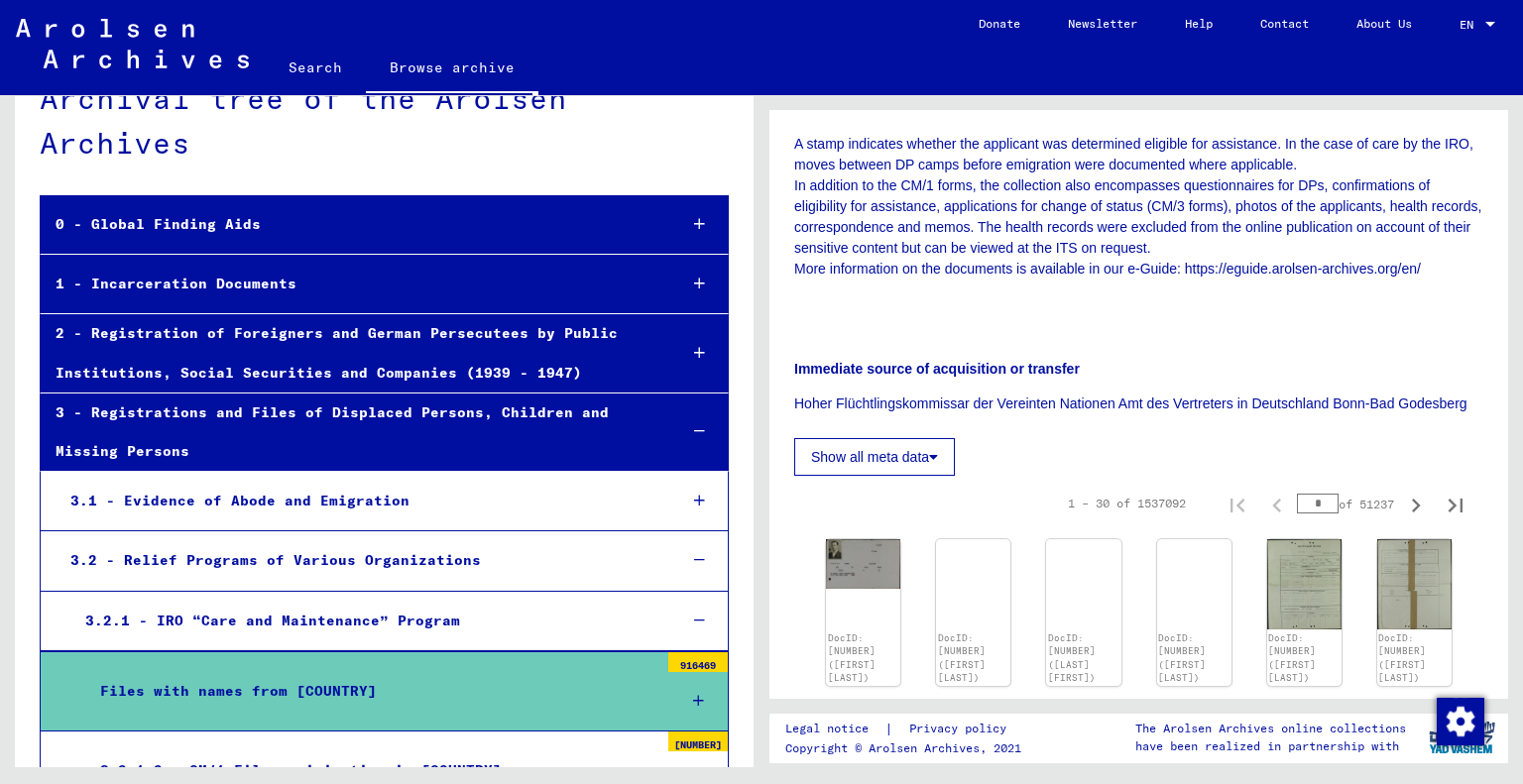 scroll, scrollTop: 793, scrollLeft: 0, axis: vertical 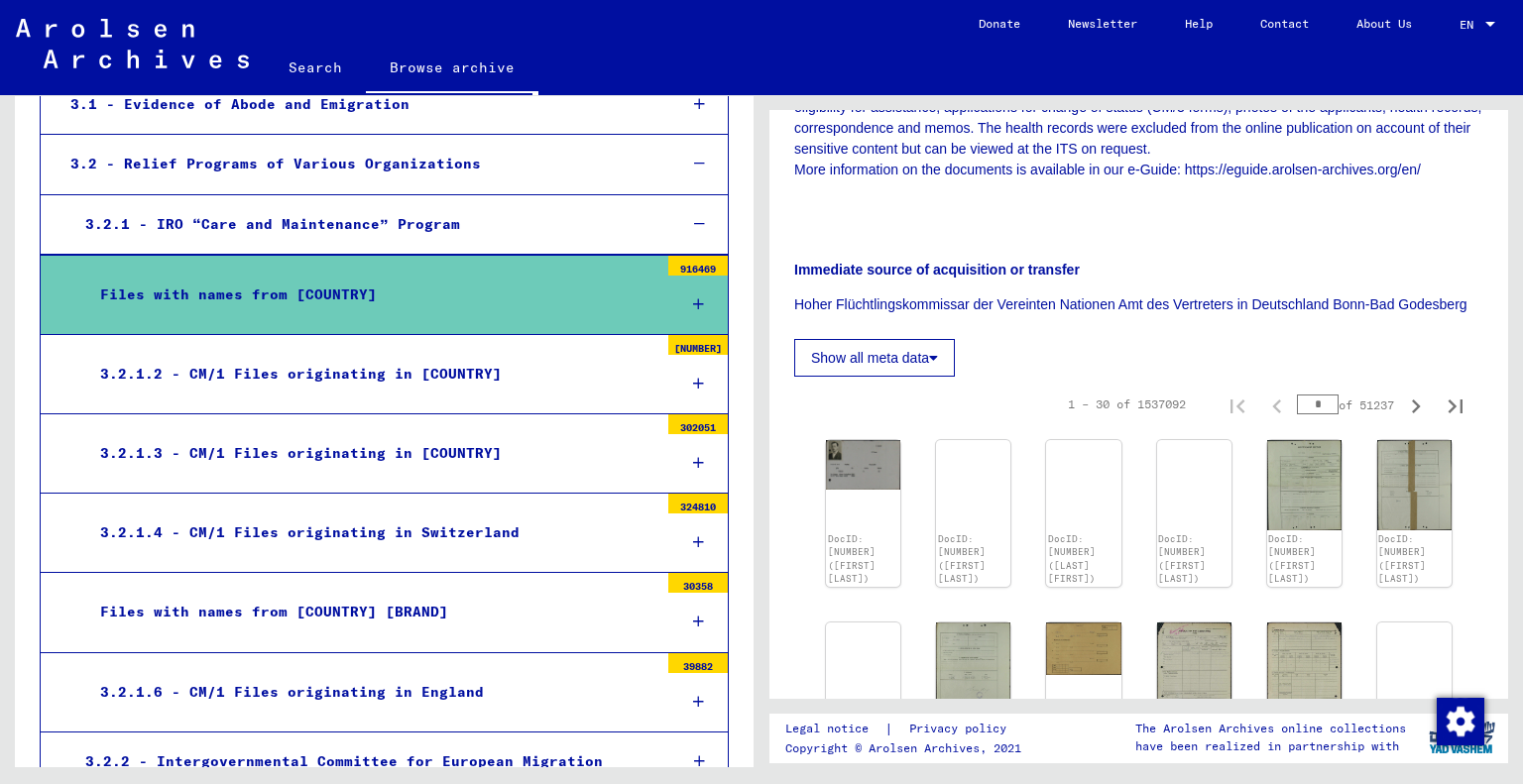 click on "Files with names from [COUNTRY]" at bounding box center (372, 294) 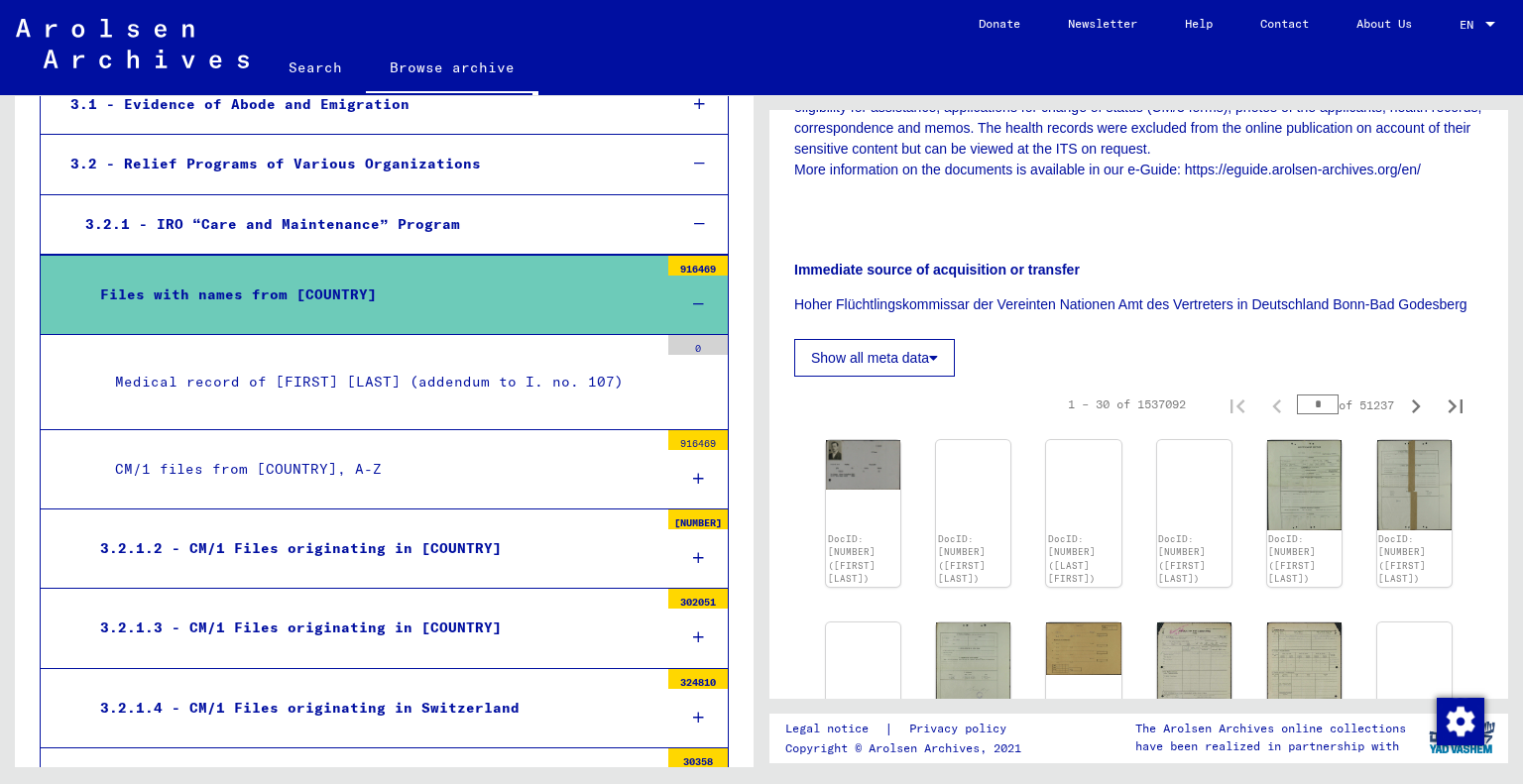 click on "CM/1 files from [COUNTRY], A-Z" at bounding box center (379, 469) 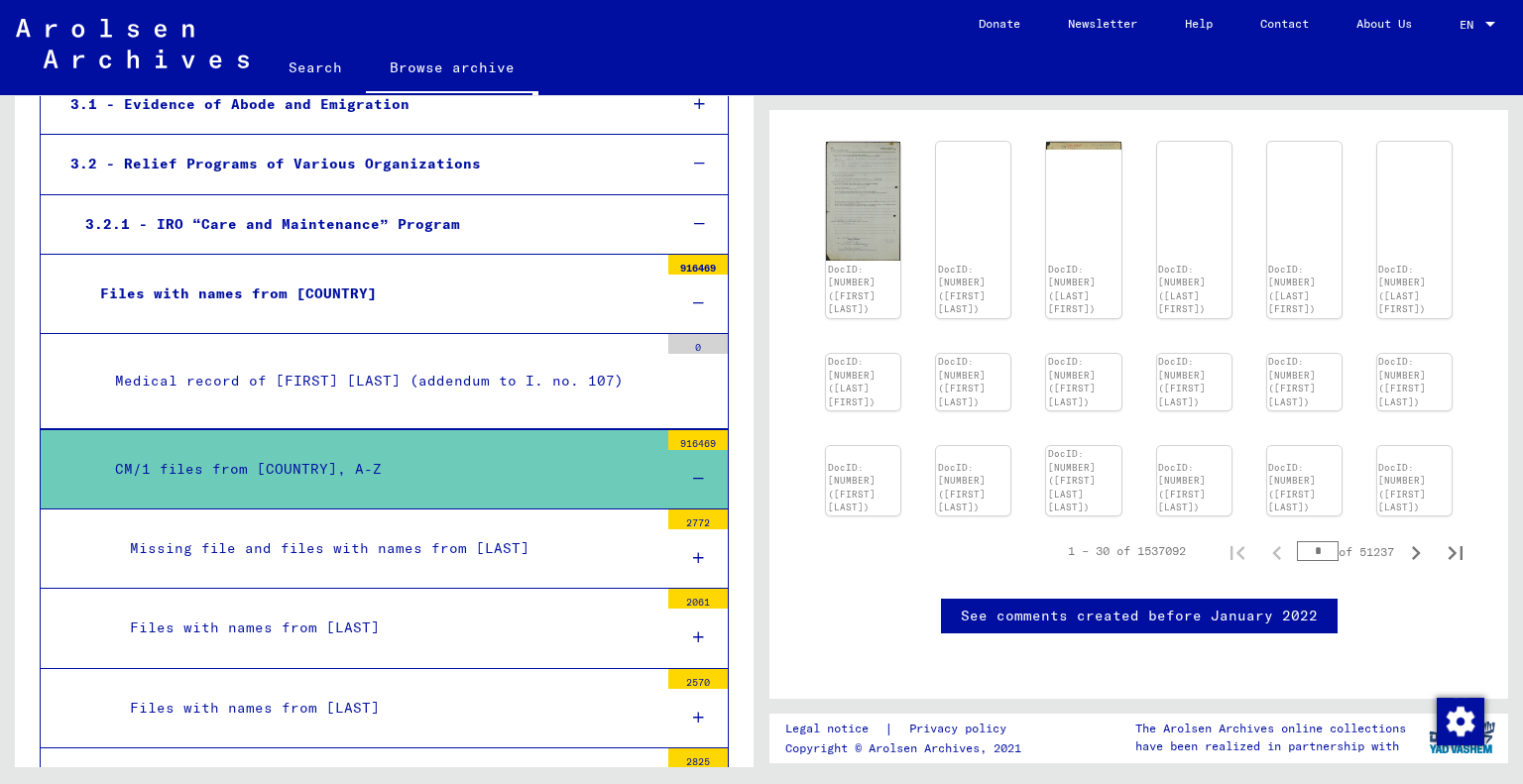 scroll, scrollTop: 1487, scrollLeft: 0, axis: vertical 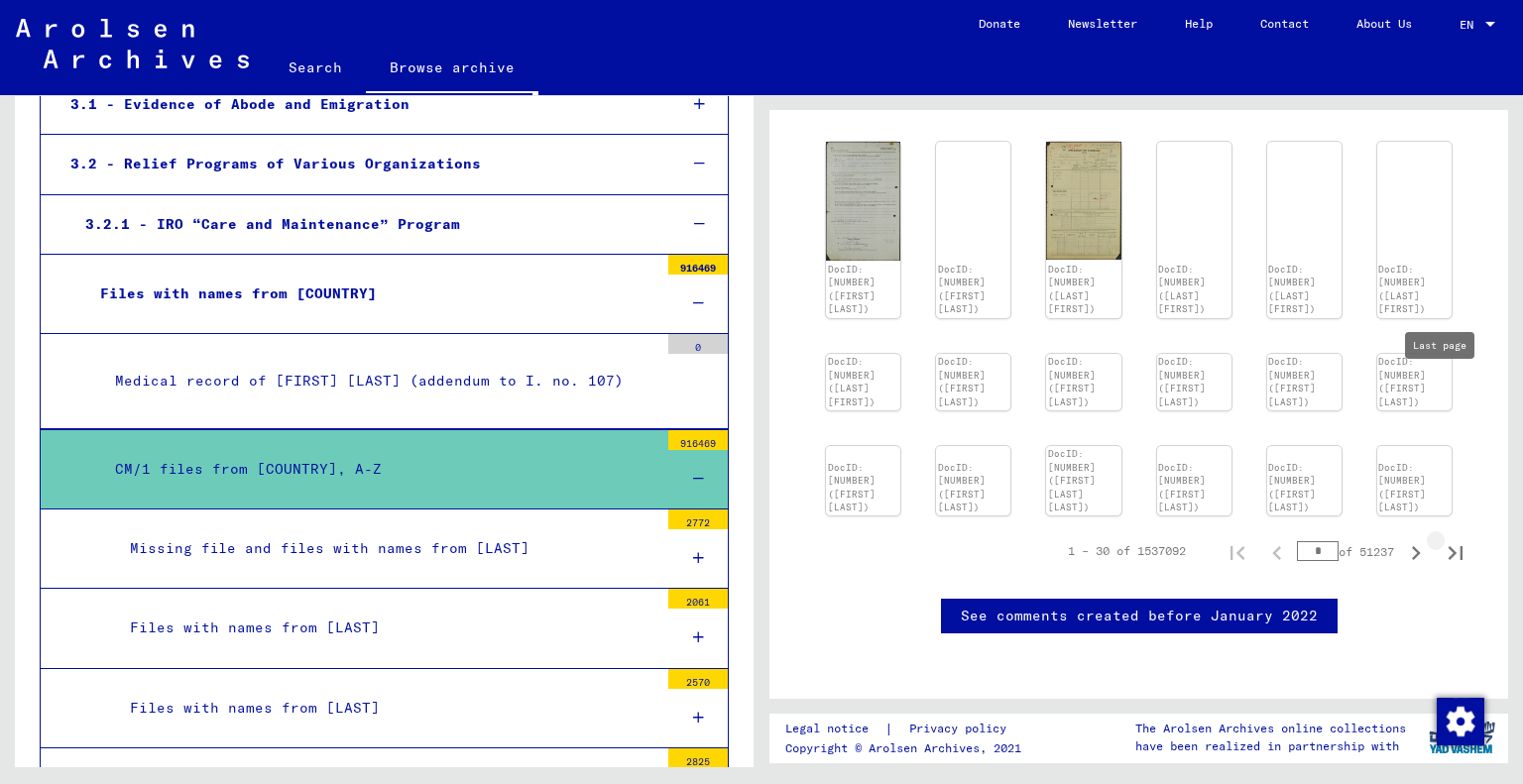 click at bounding box center (1456, 553) 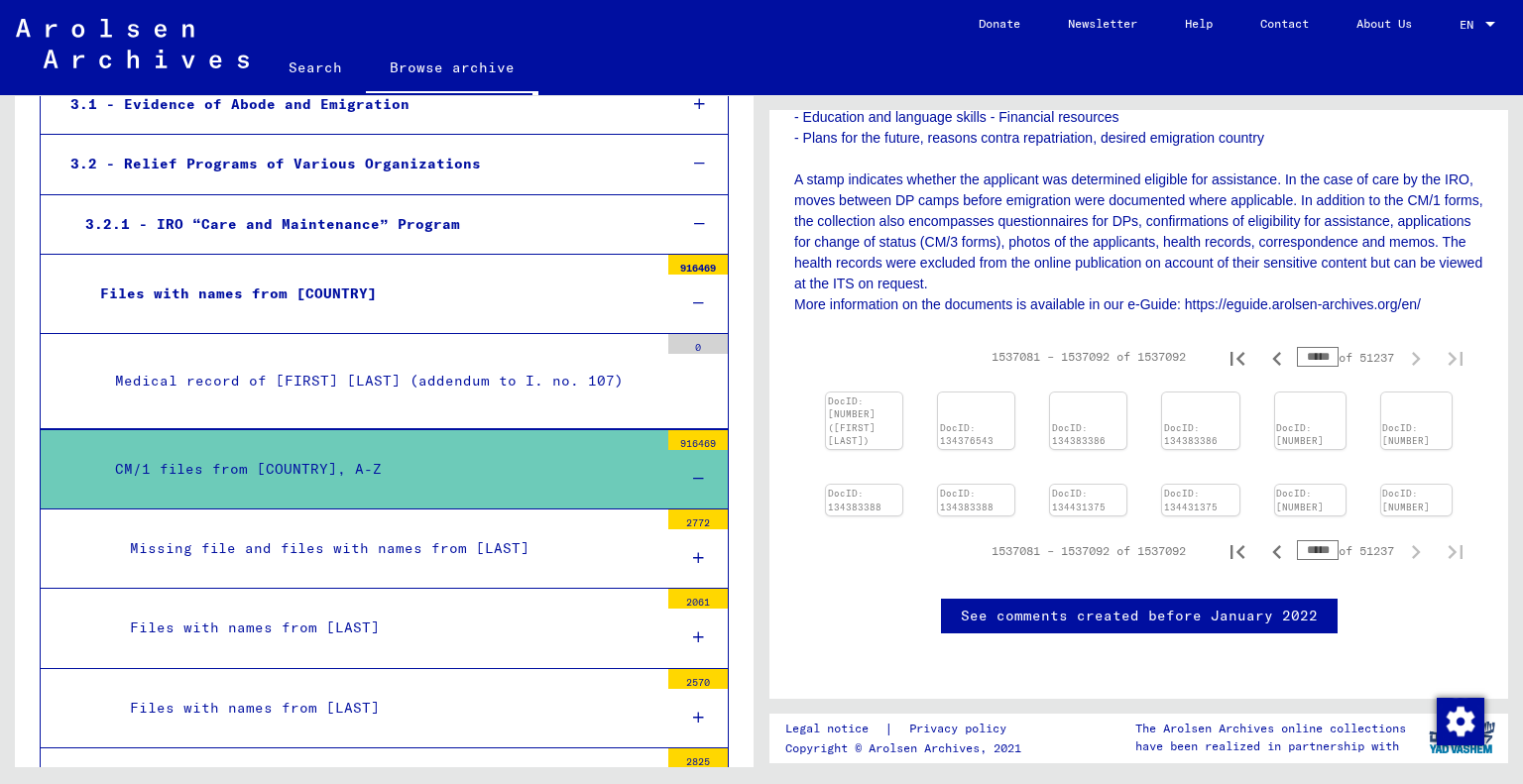 scroll, scrollTop: 698, scrollLeft: 0, axis: vertical 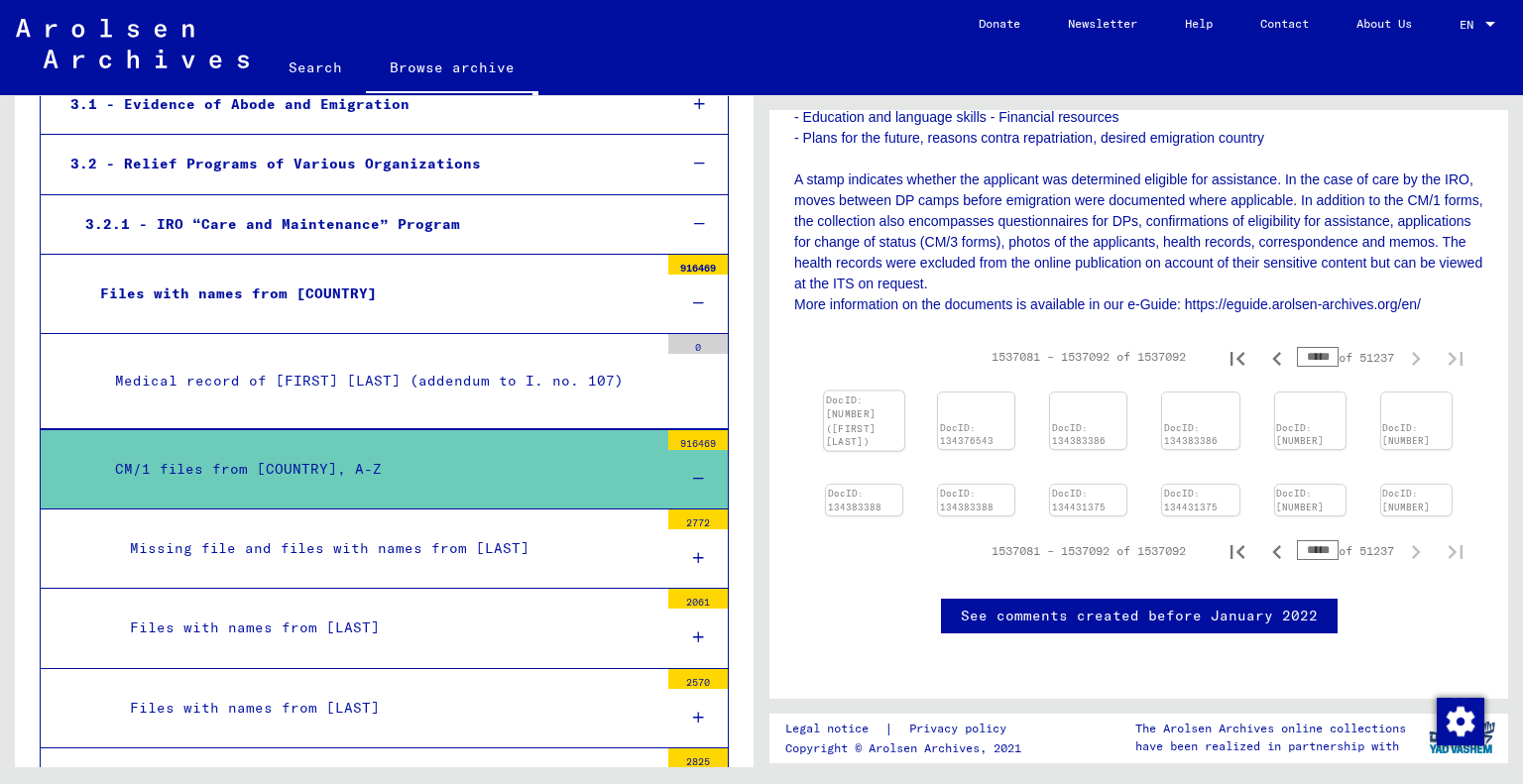 click at bounding box center (864, 392) 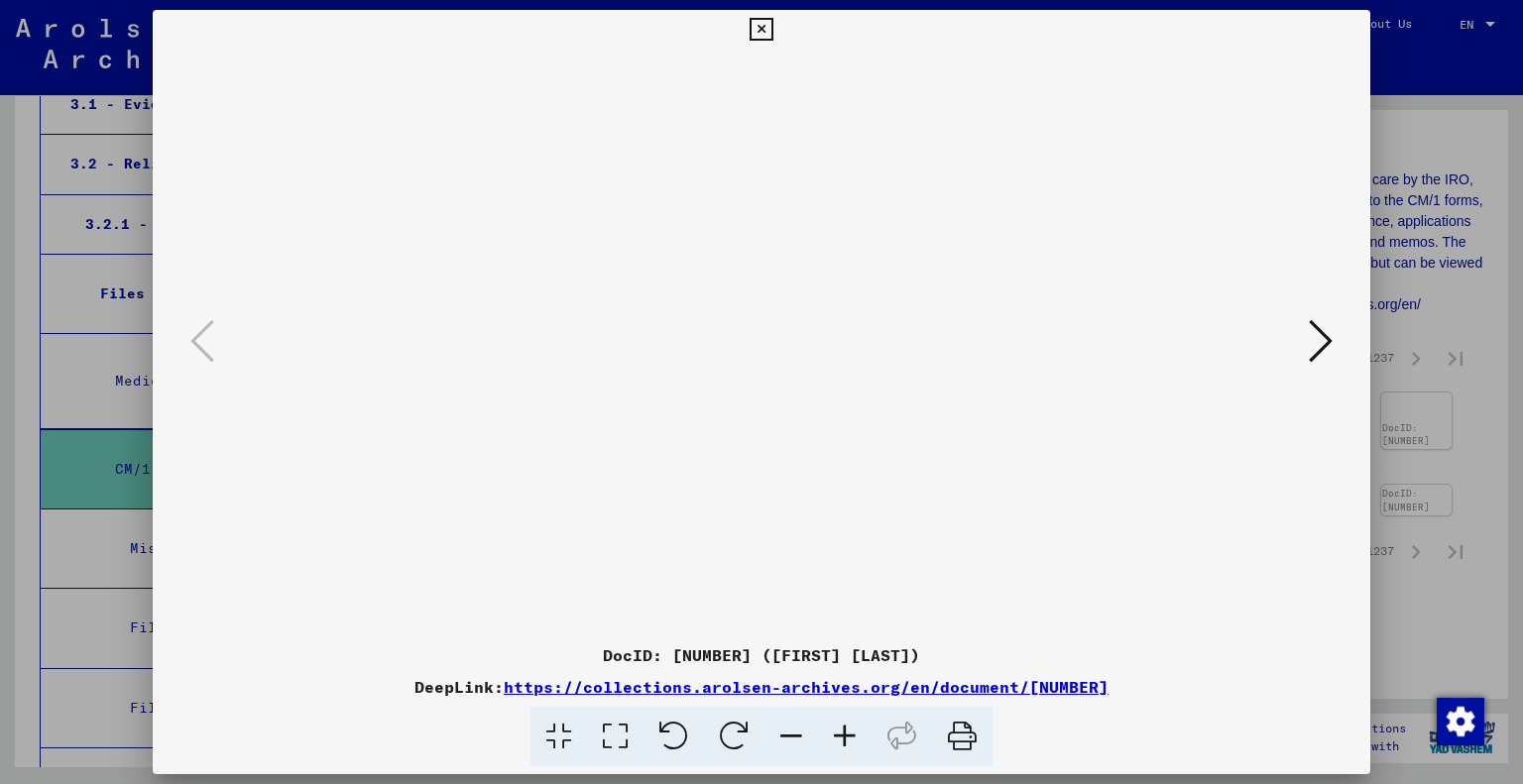 click at bounding box center [1321, 341] 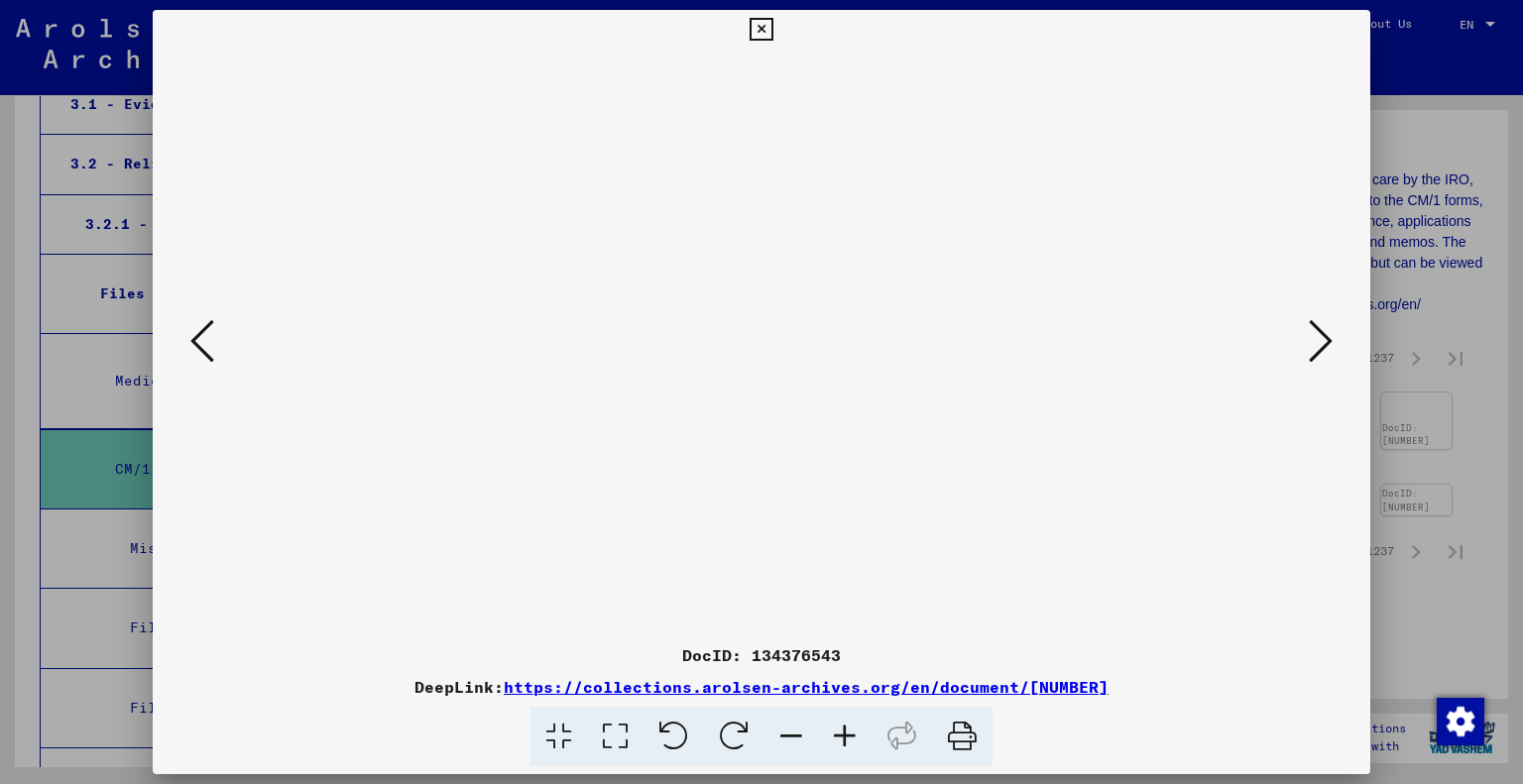 click at bounding box center [1321, 341] 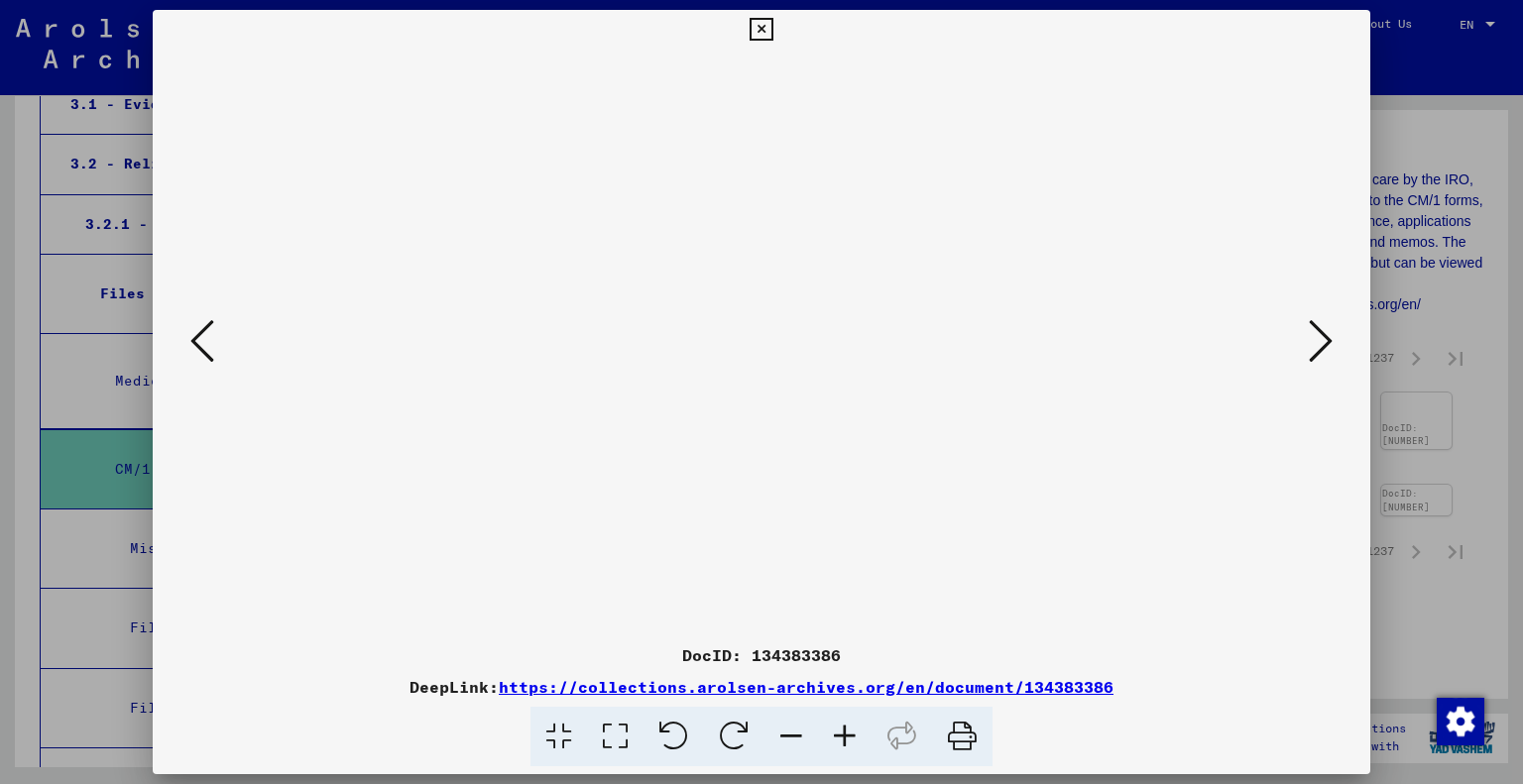 click at bounding box center [1321, 341] 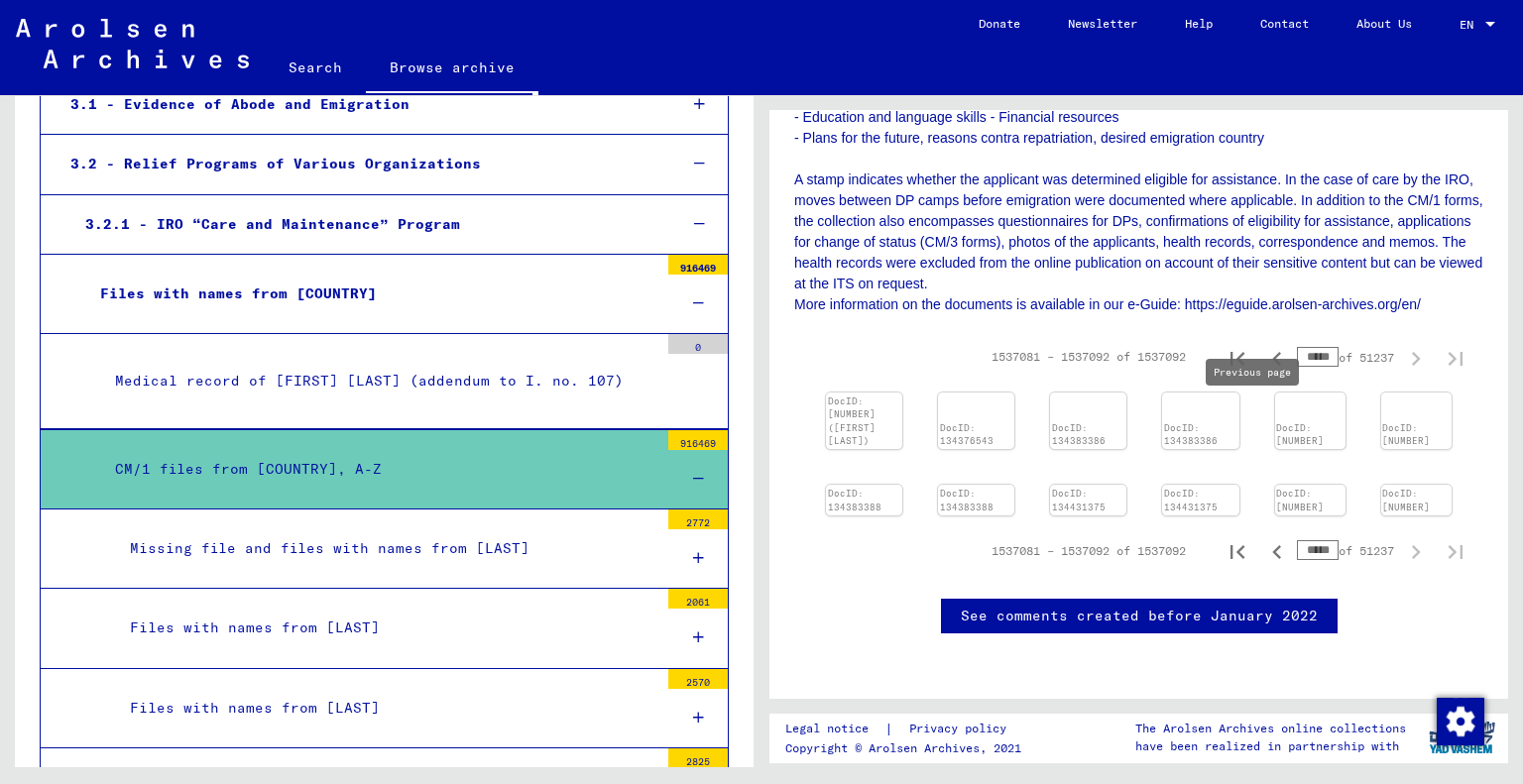 click at bounding box center (1276, 552) 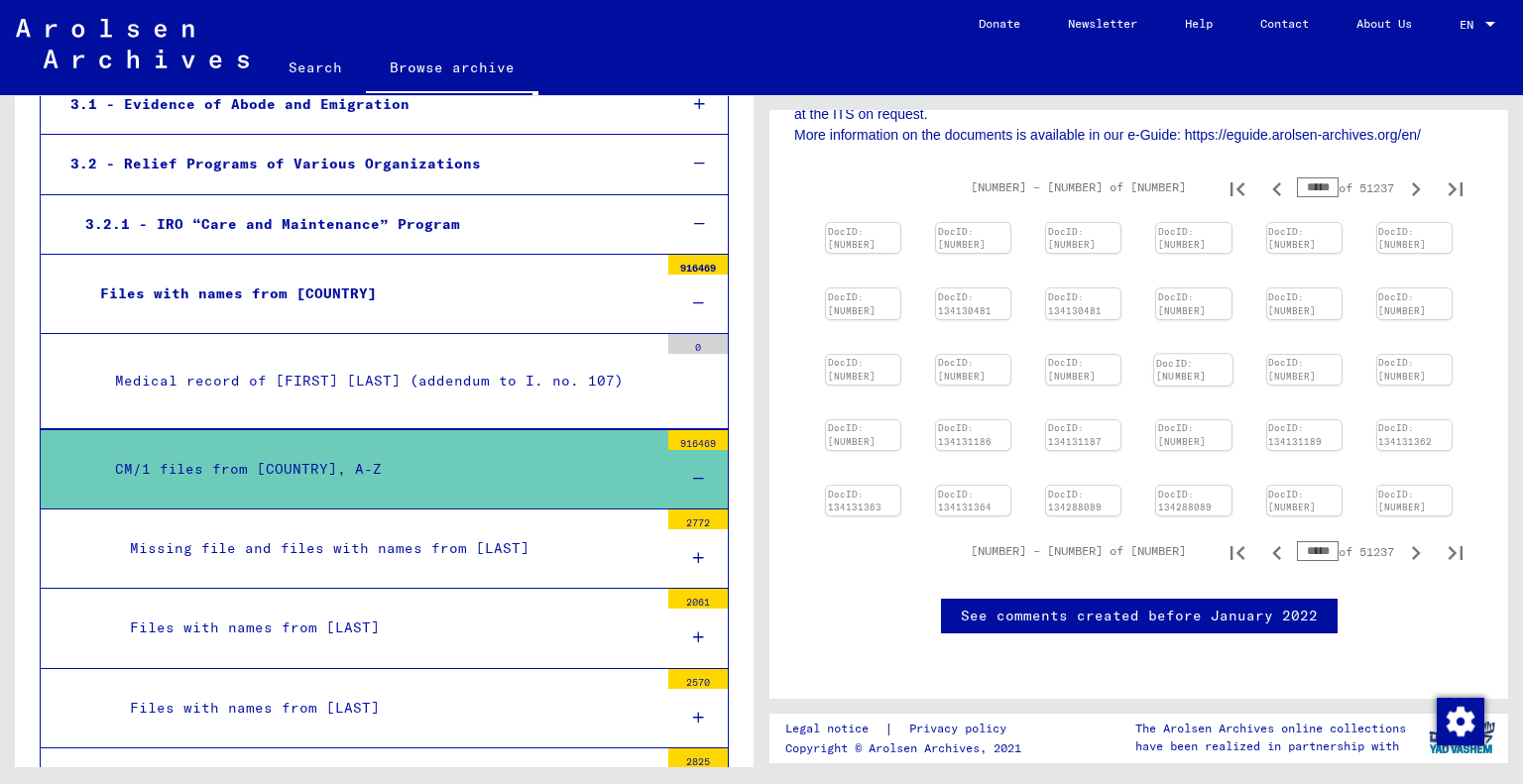 click at bounding box center [863, 223] 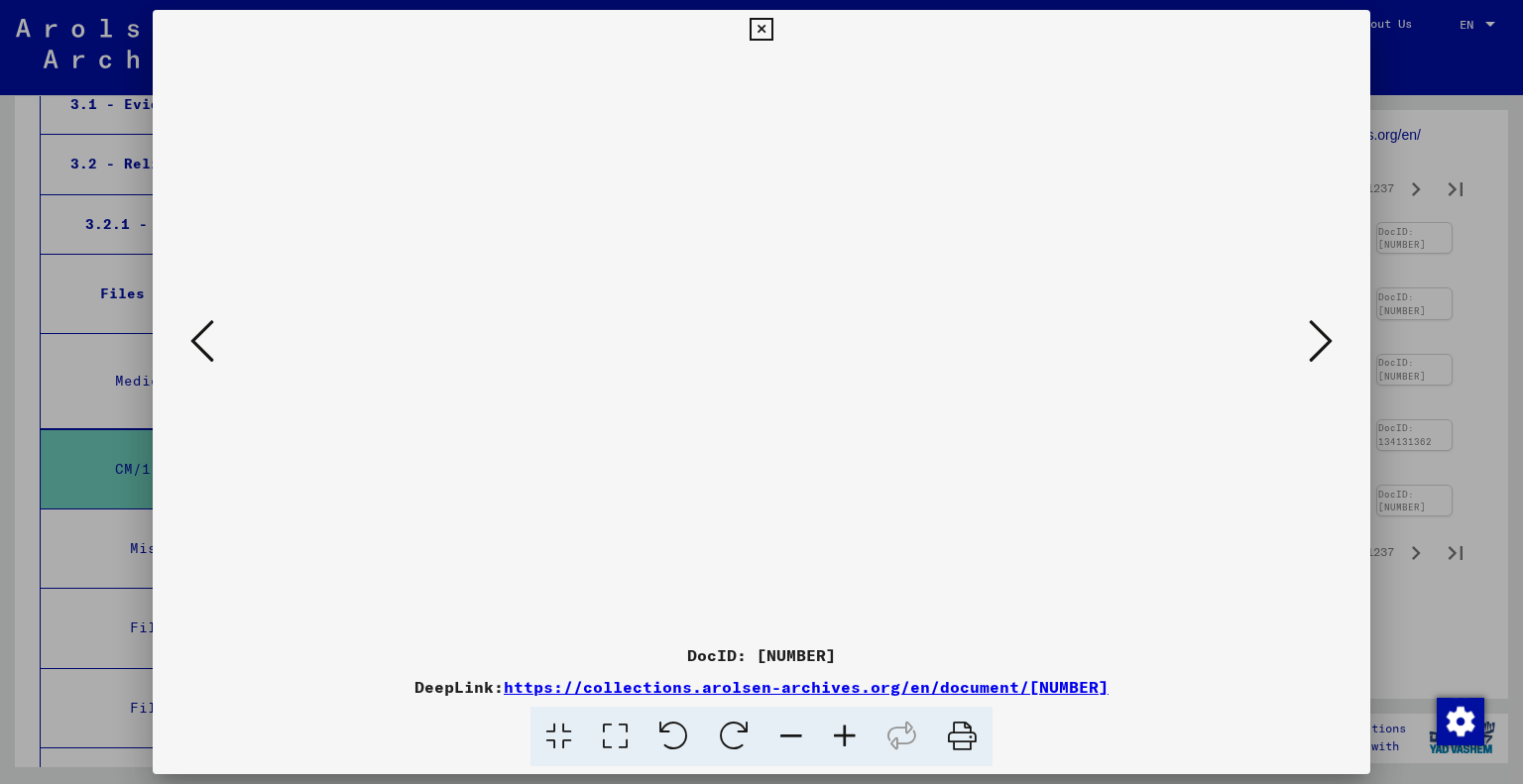 click at bounding box center (202, 341) 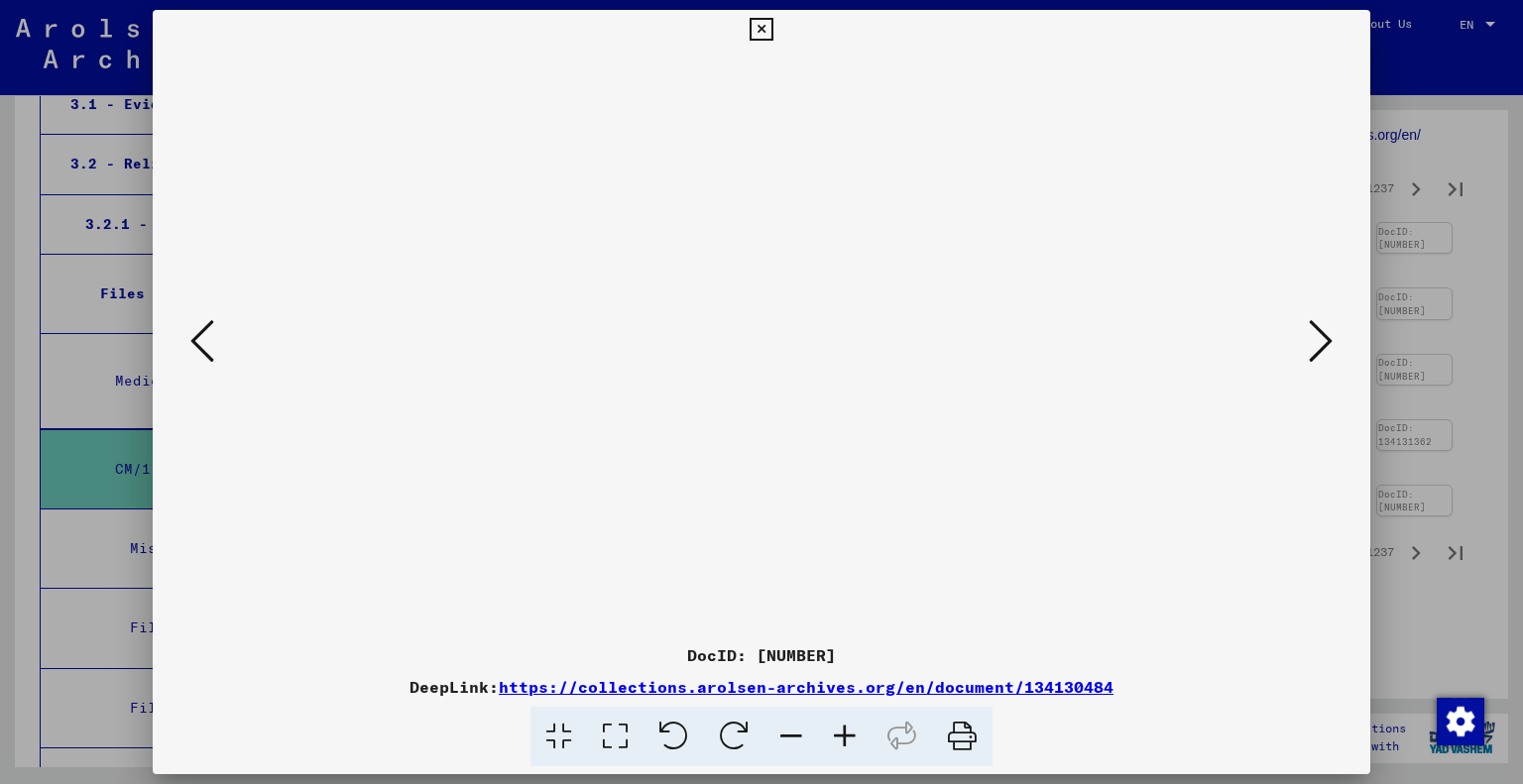 click at bounding box center [202, 341] 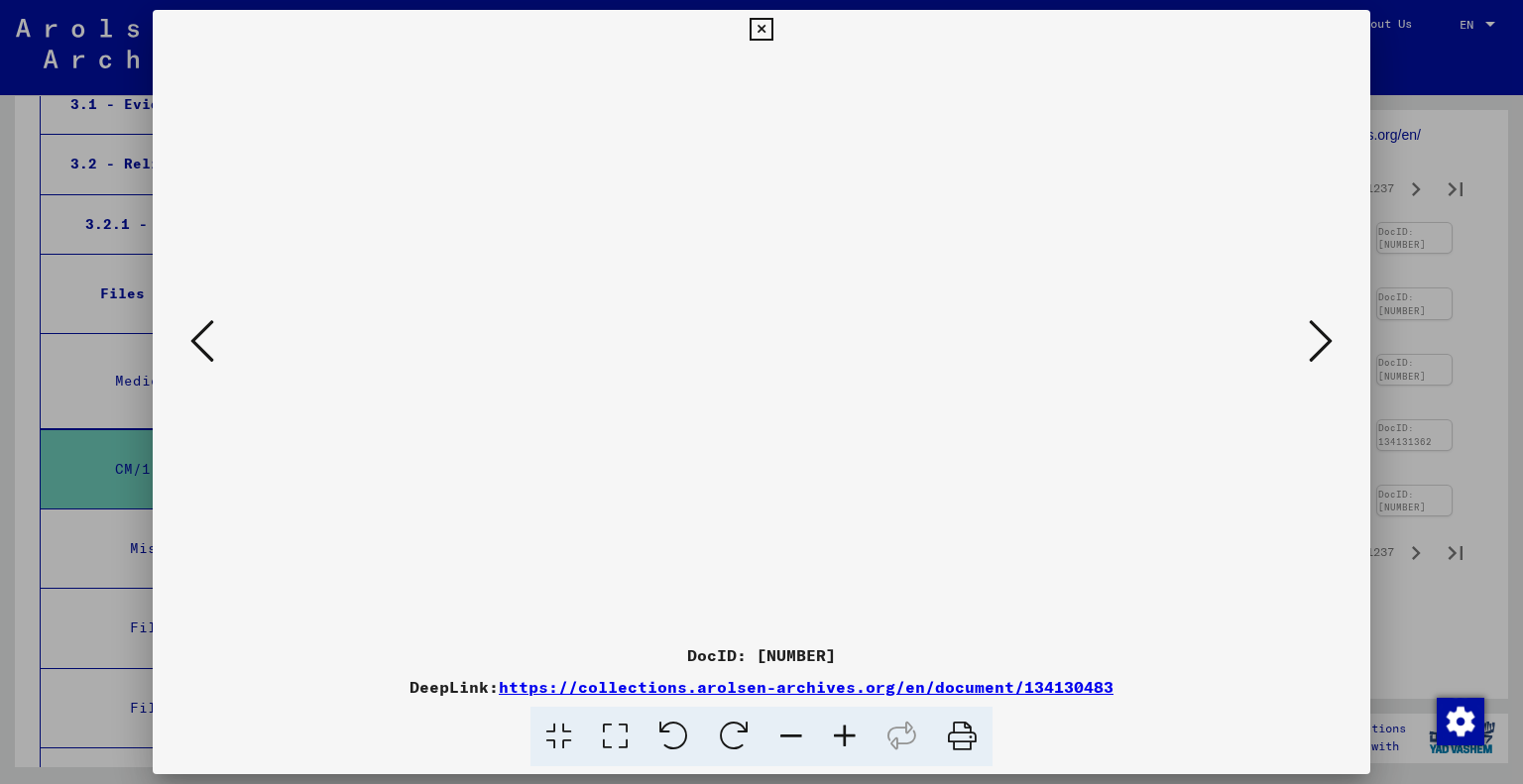 click at bounding box center (202, 341) 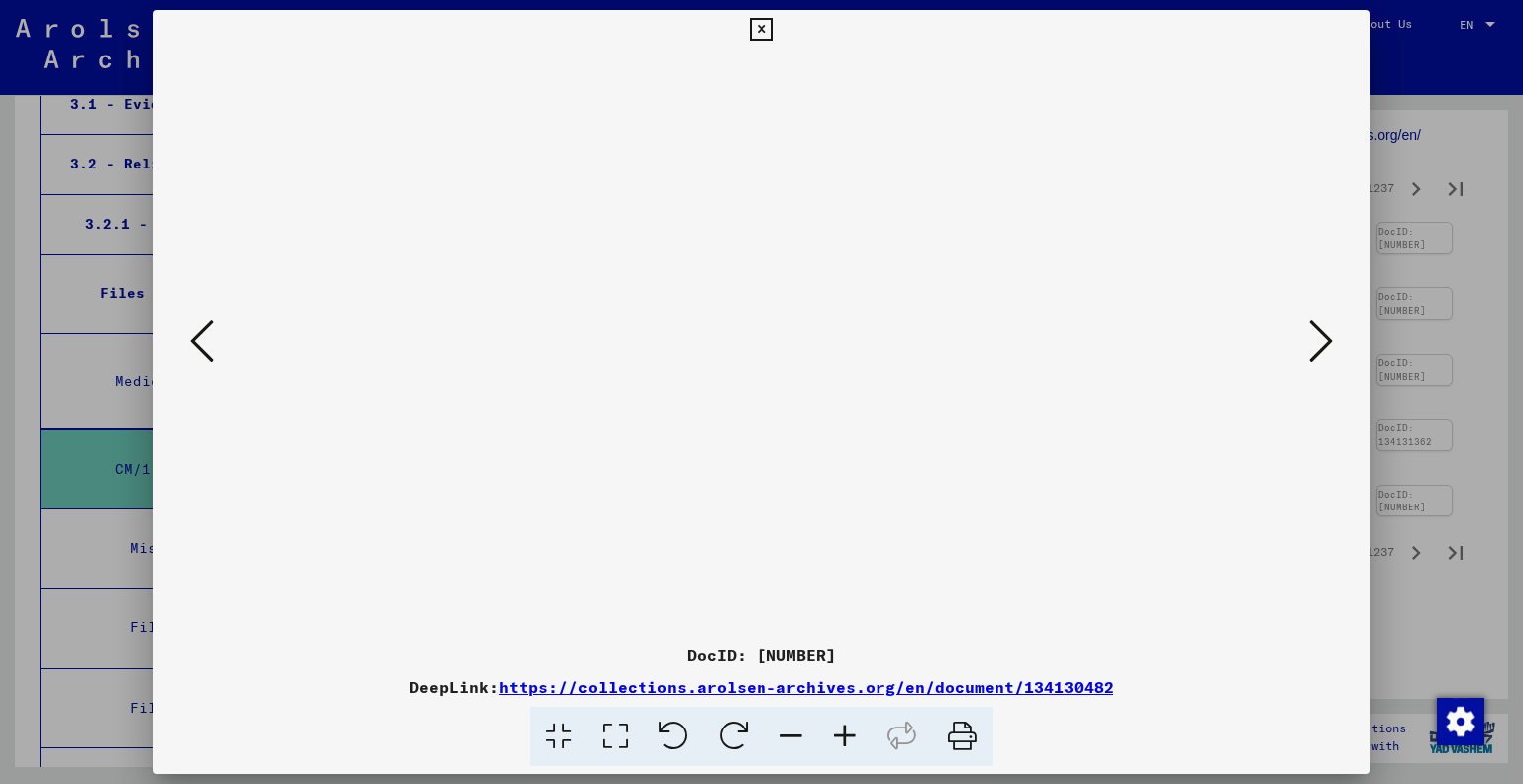 click at bounding box center (202, 341) 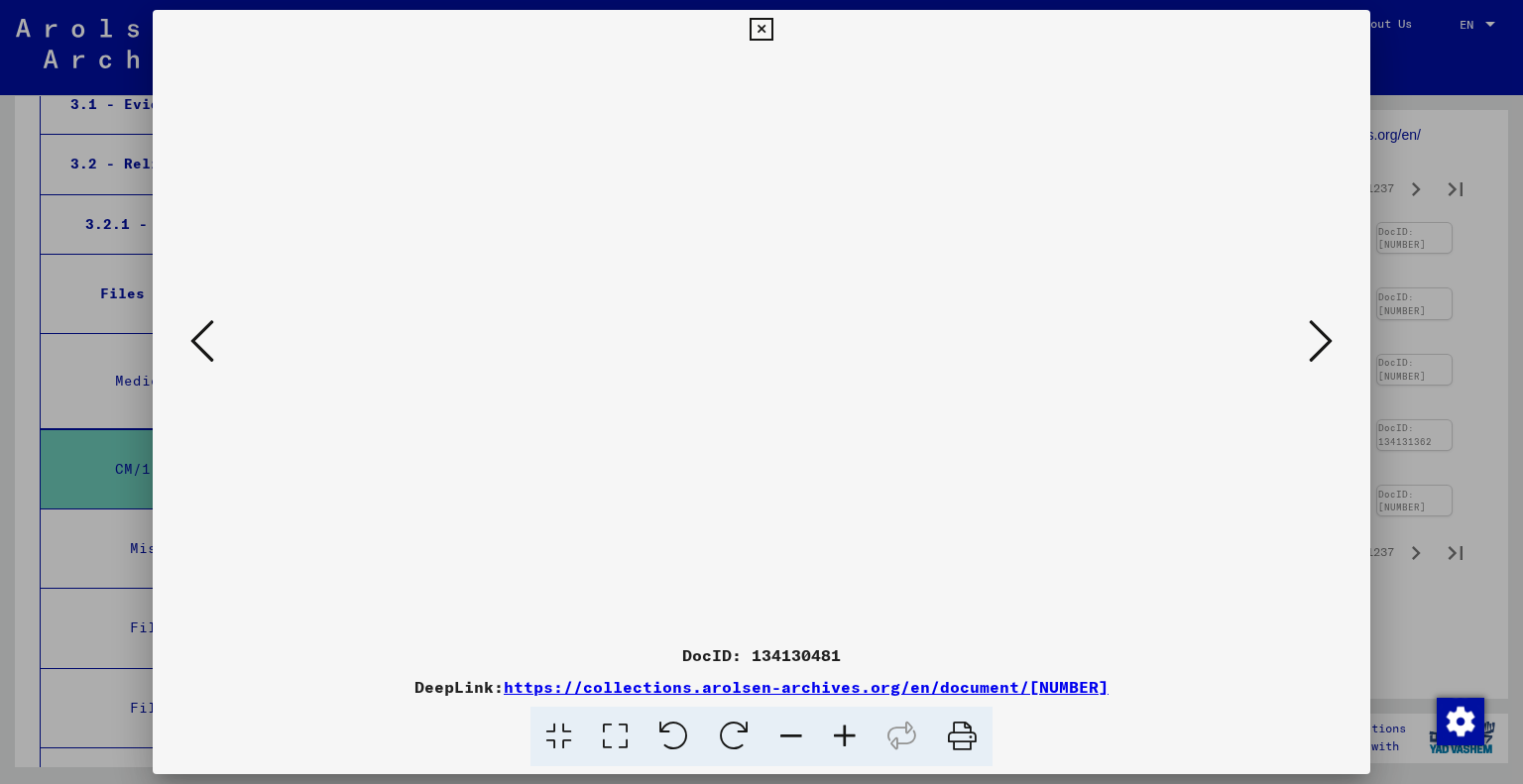 click at bounding box center [202, 341] 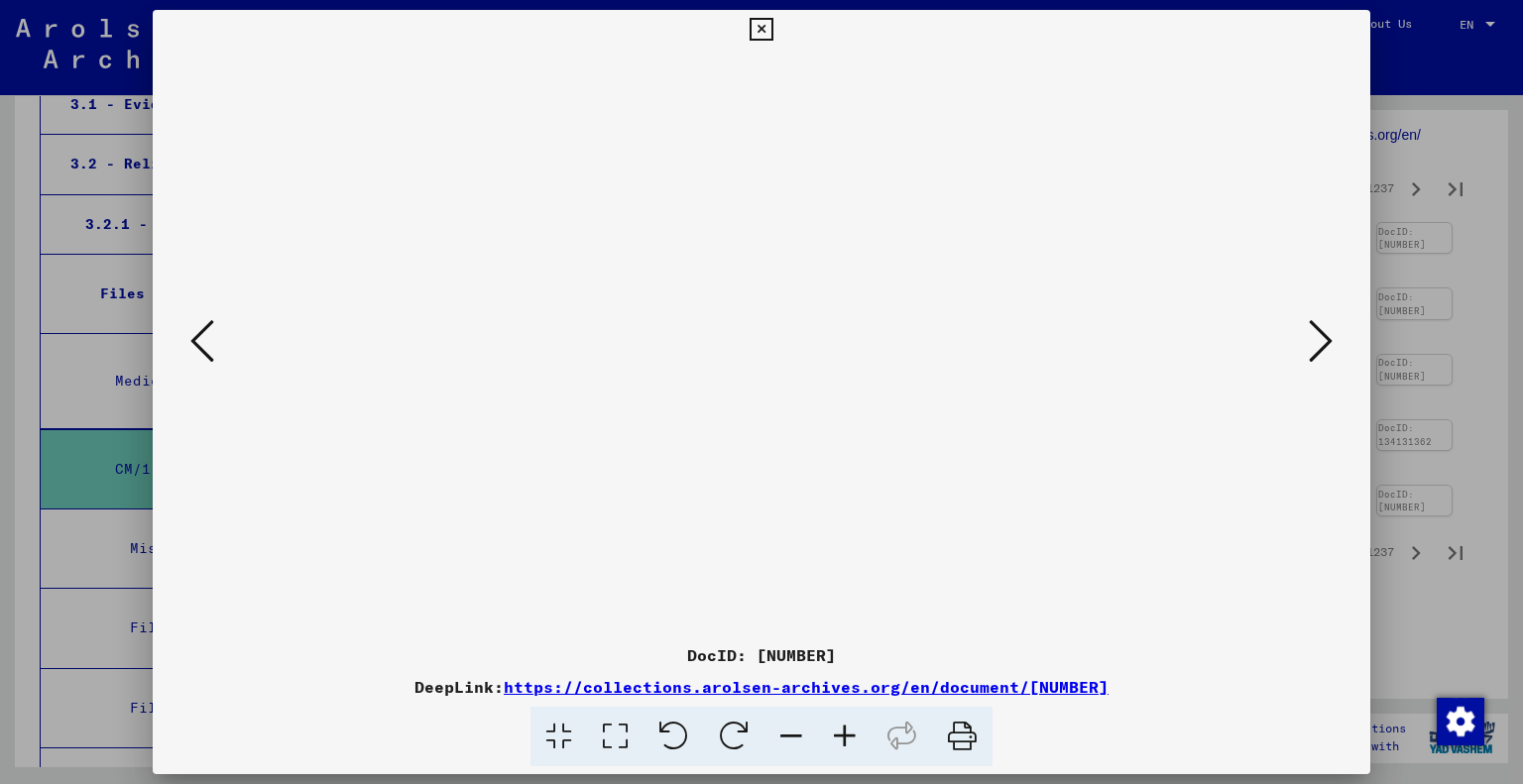click at bounding box center [202, 341] 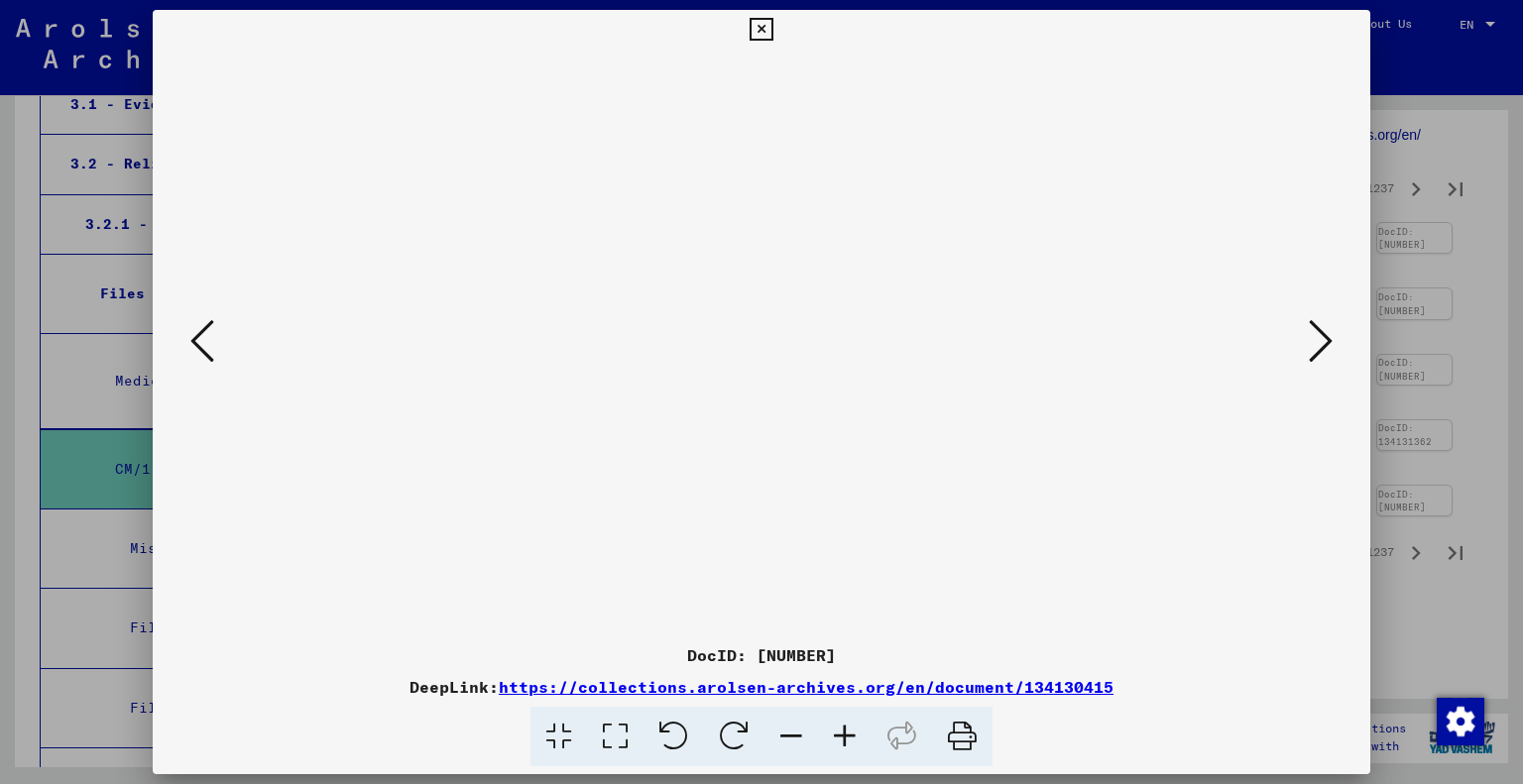 click at bounding box center (202, 341) 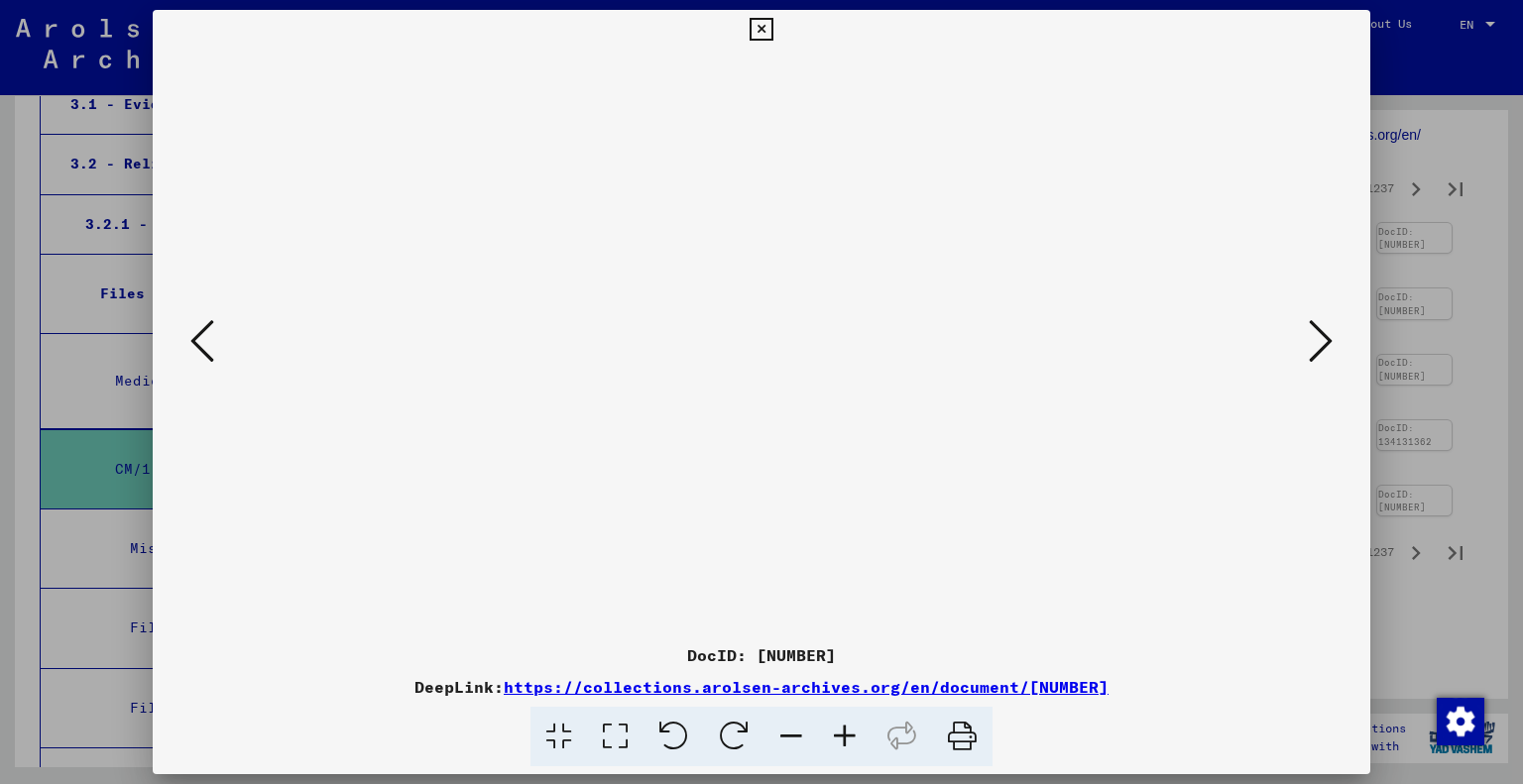 click at bounding box center [202, 341] 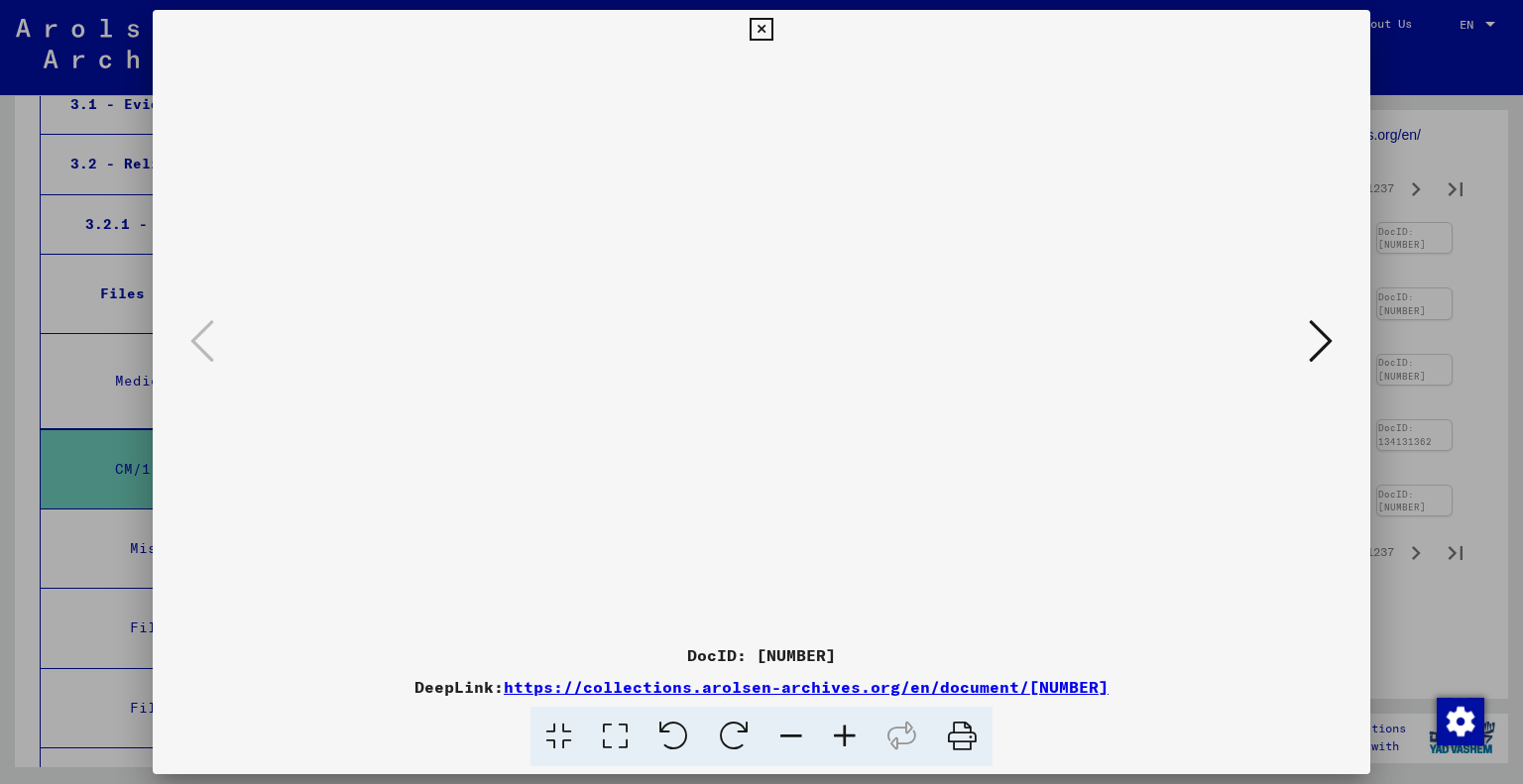 click at bounding box center [761, 30] 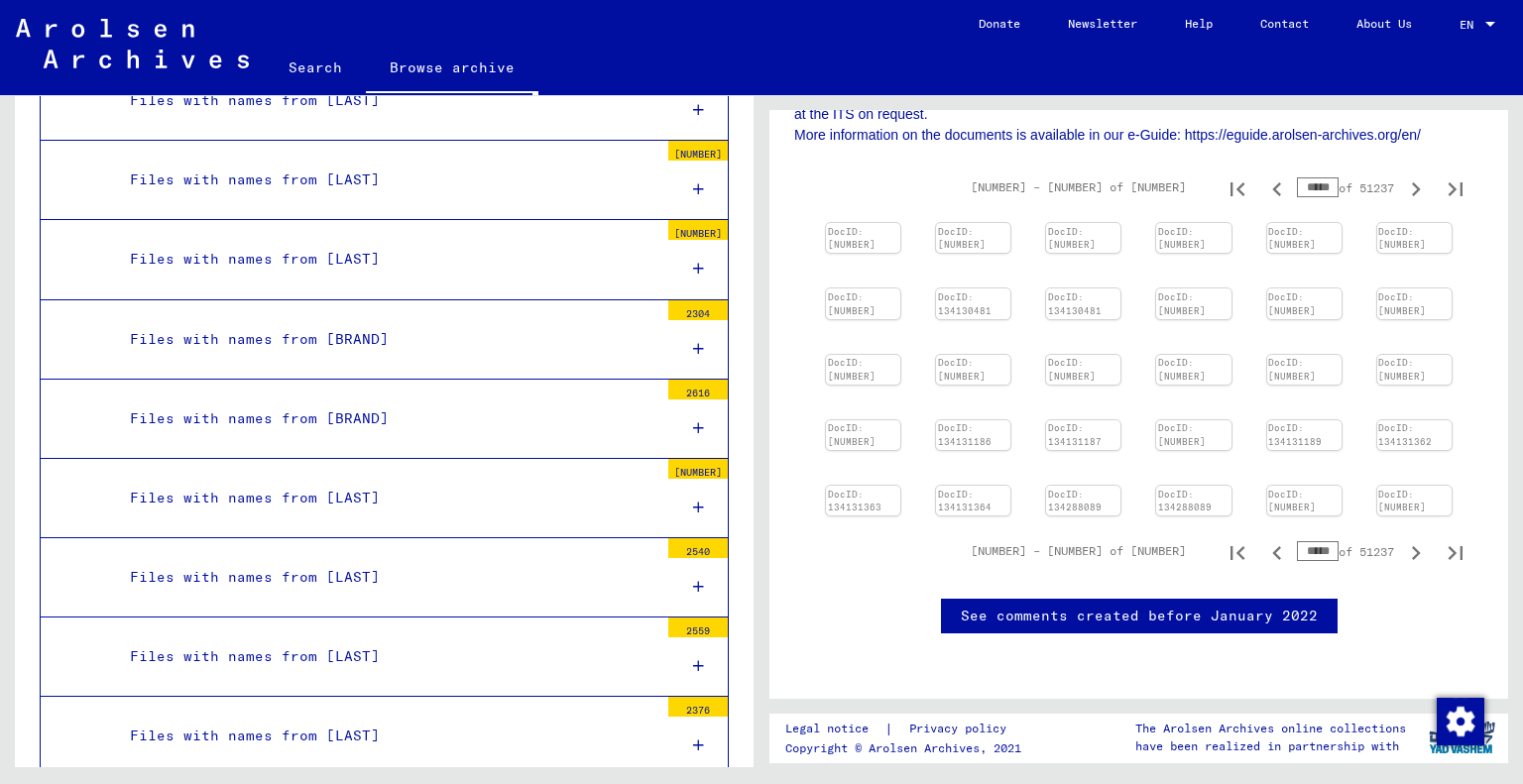scroll, scrollTop: 30775, scrollLeft: 0, axis: vertical 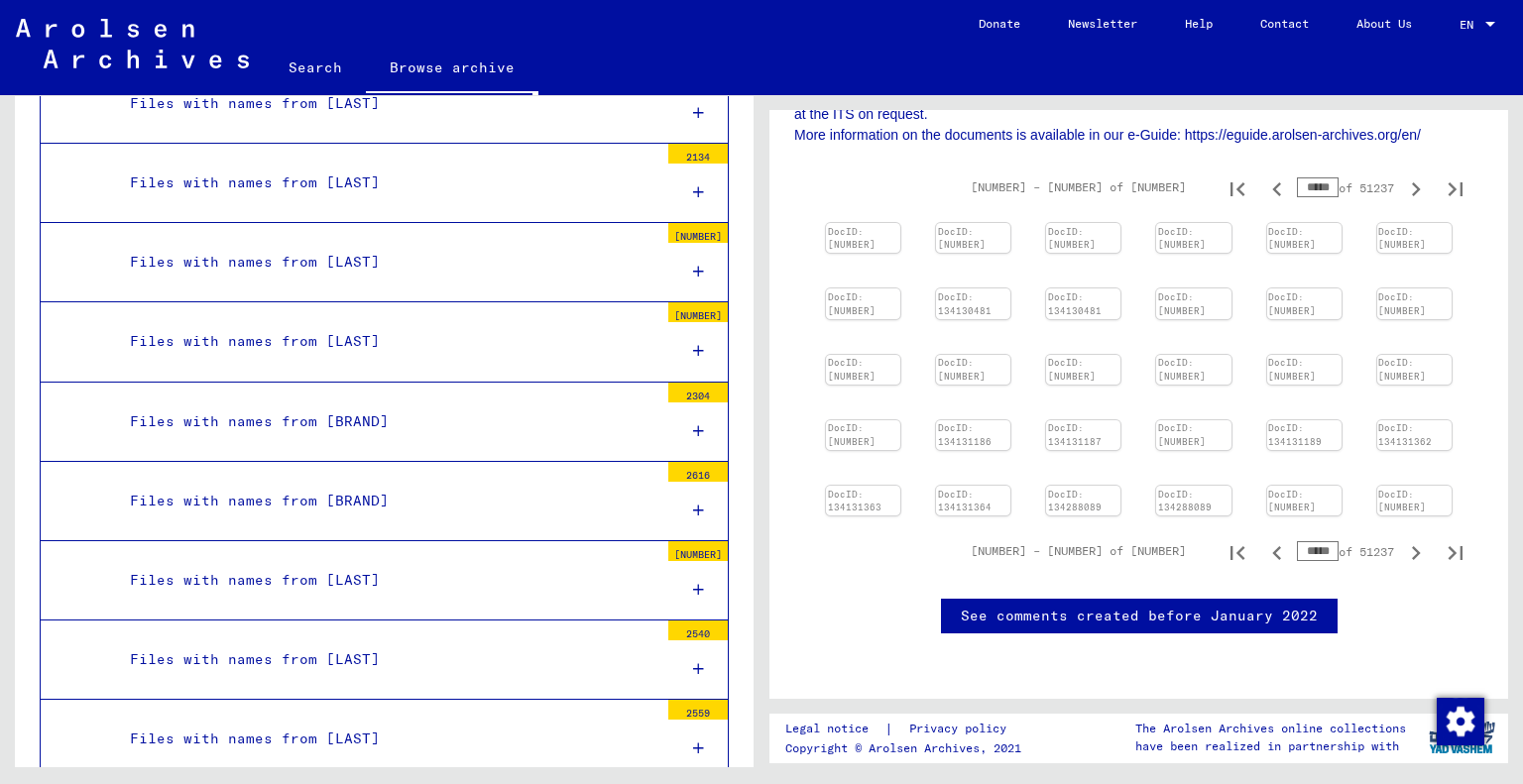 click on "Files with names from [BRAND]" at bounding box center [387, 501] 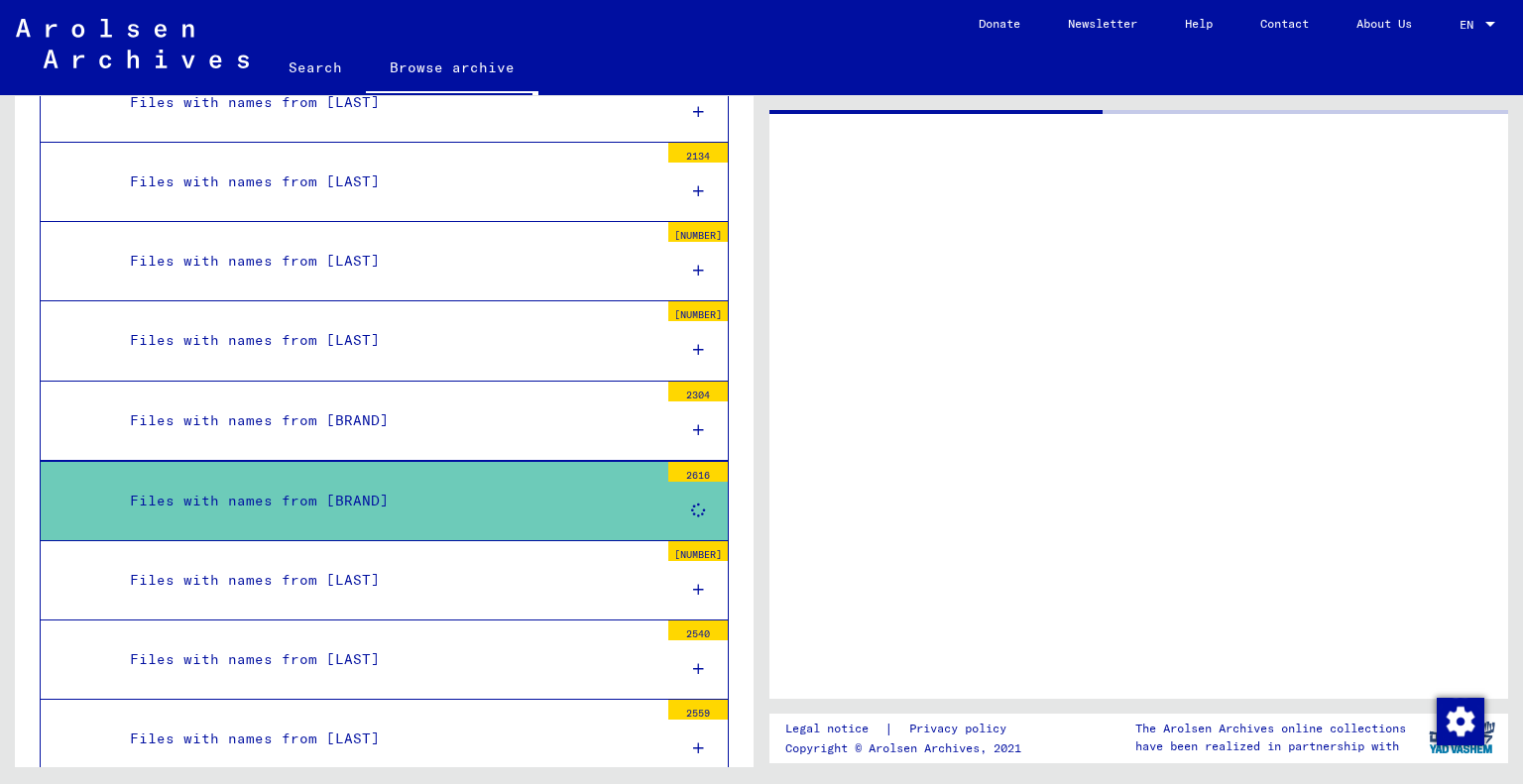 scroll, scrollTop: 0, scrollLeft: 0, axis: both 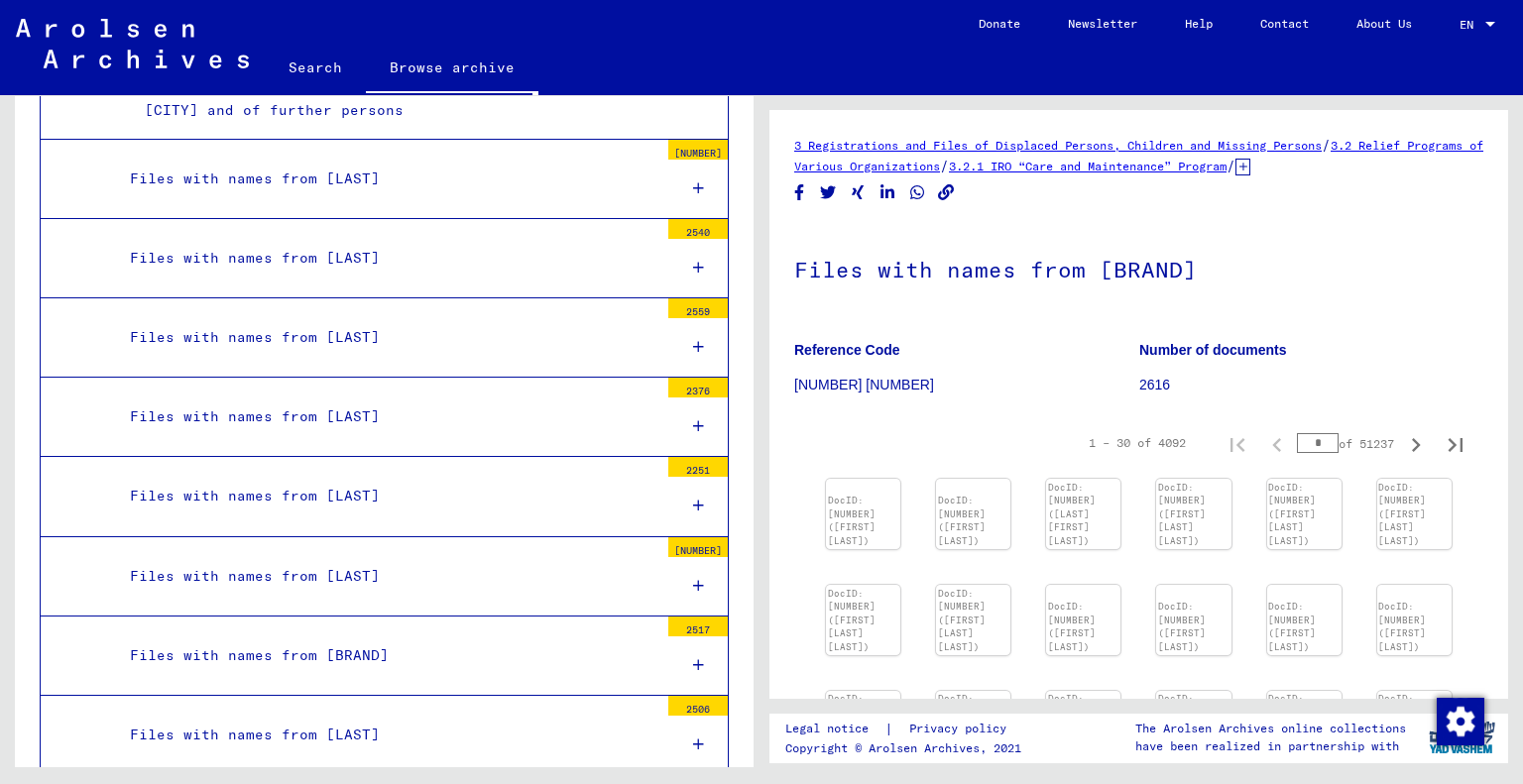 click on "3.2.1.3 - CM/1 Files originating in [COUNTRY]" at bounding box center [372, 1132] 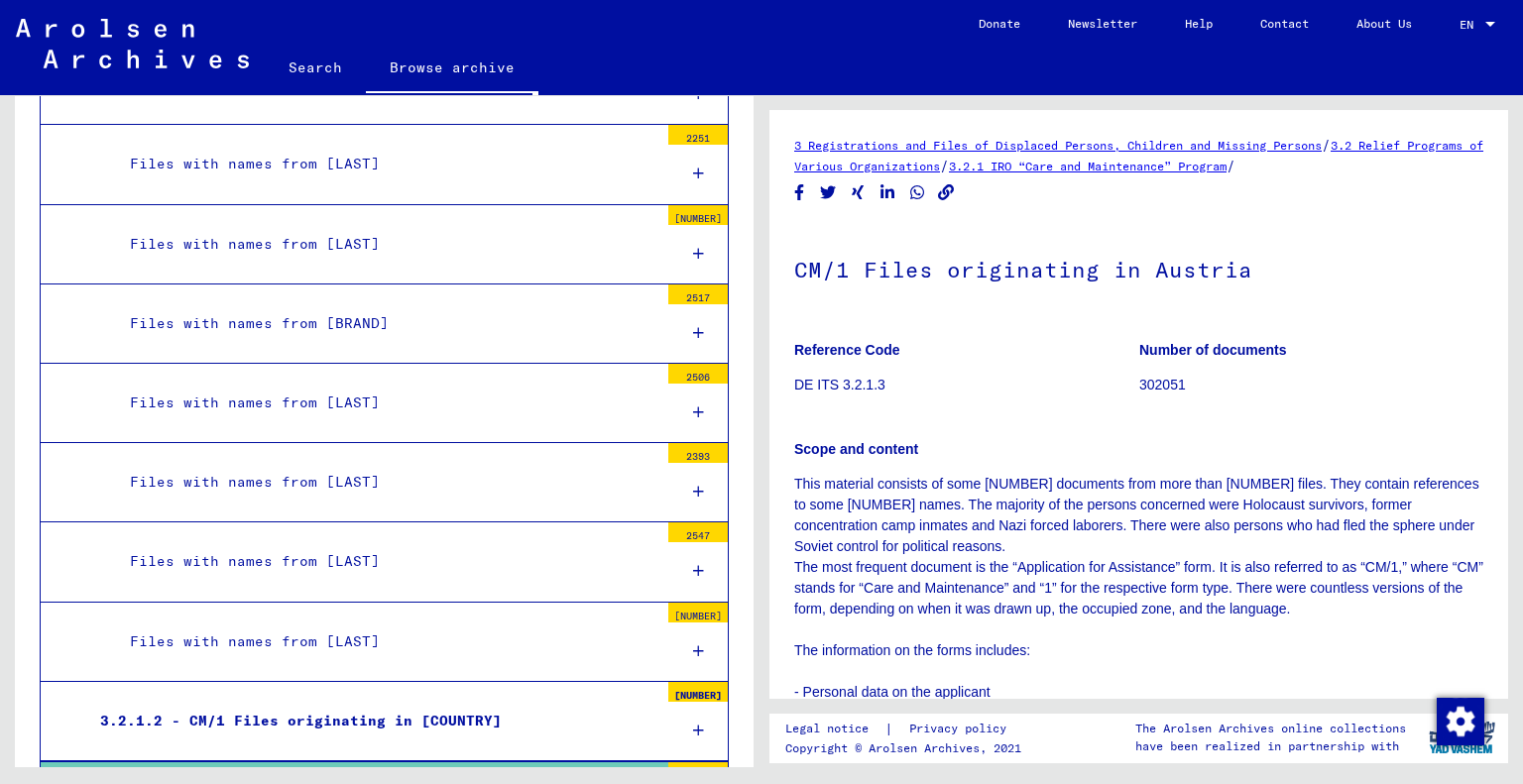scroll, scrollTop: 79240, scrollLeft: 0, axis: vertical 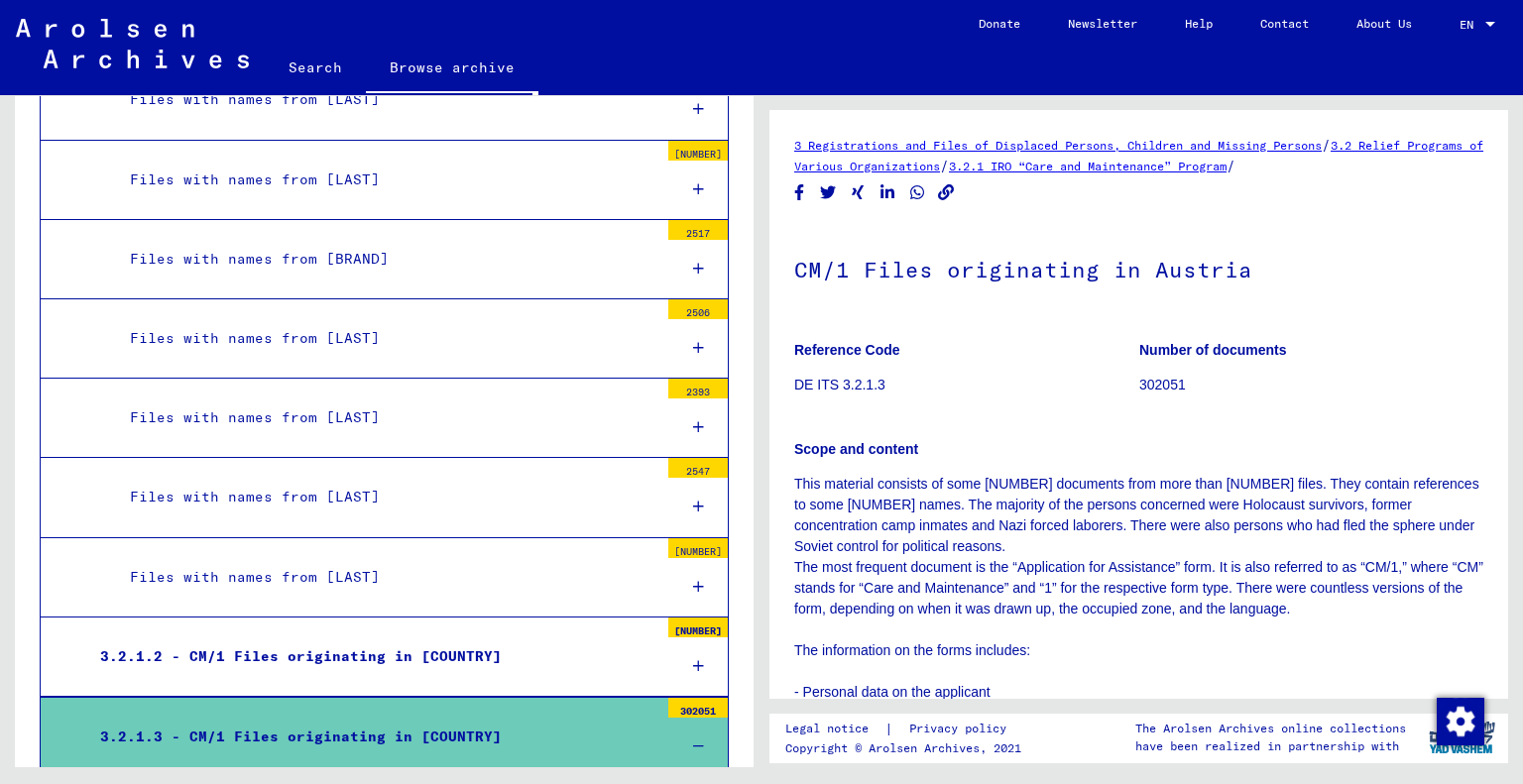 click on "CM/1 Forms and various accompanying documents for DPs in Austria" at bounding box center [379, 816] 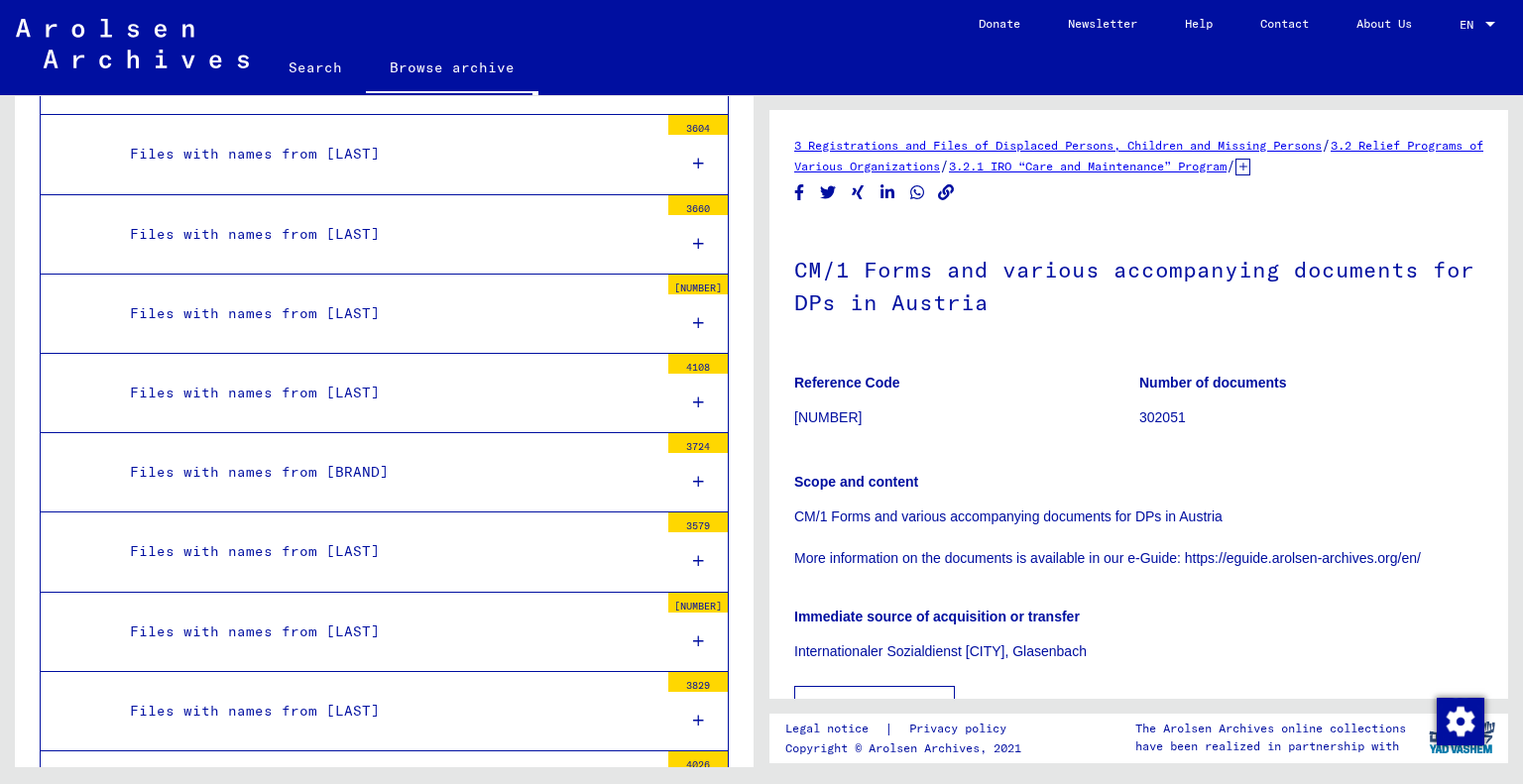 scroll, scrollTop: 85269, scrollLeft: 0, axis: vertical 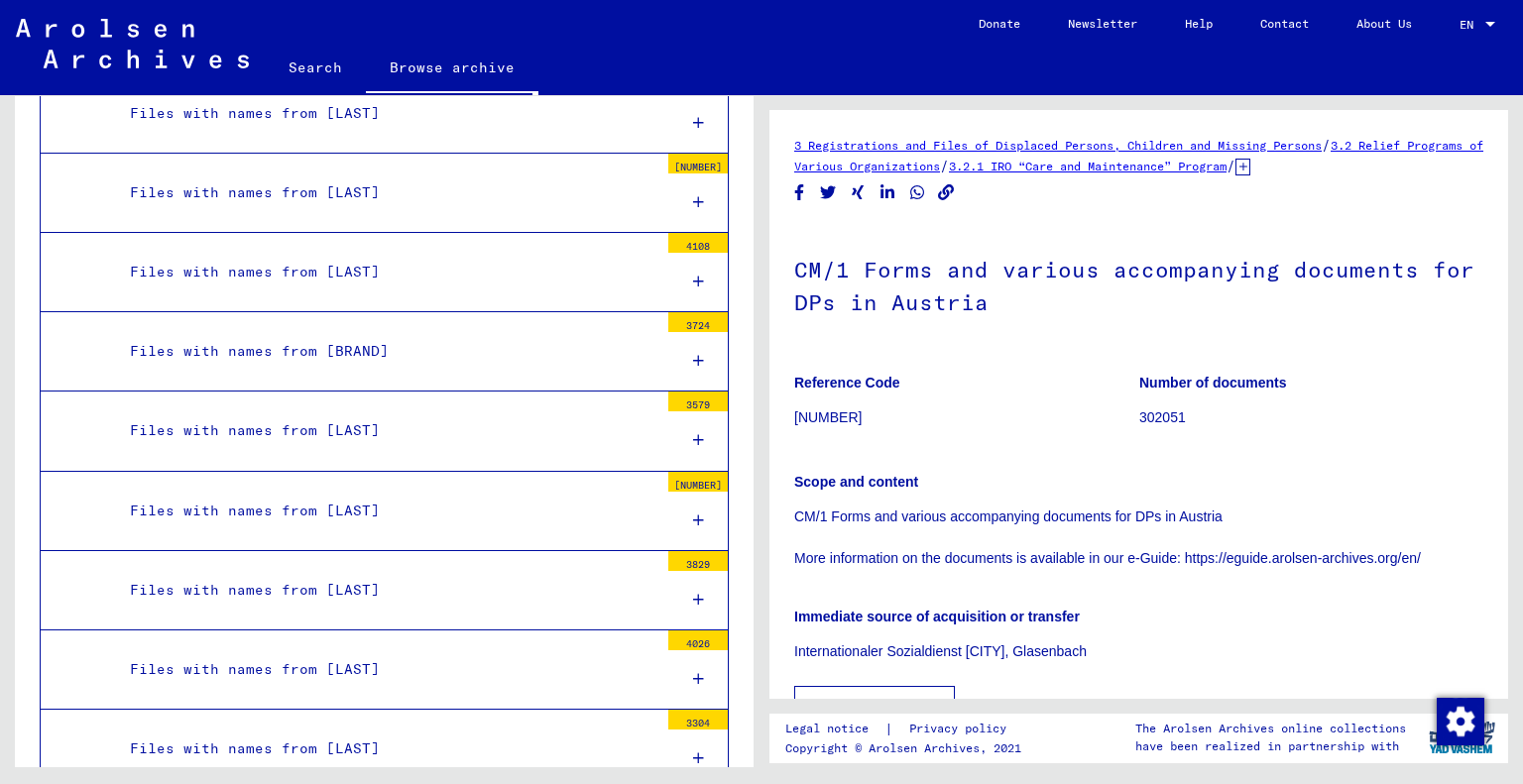 click on "Files with names from [LAST]" at bounding box center (387, 987) 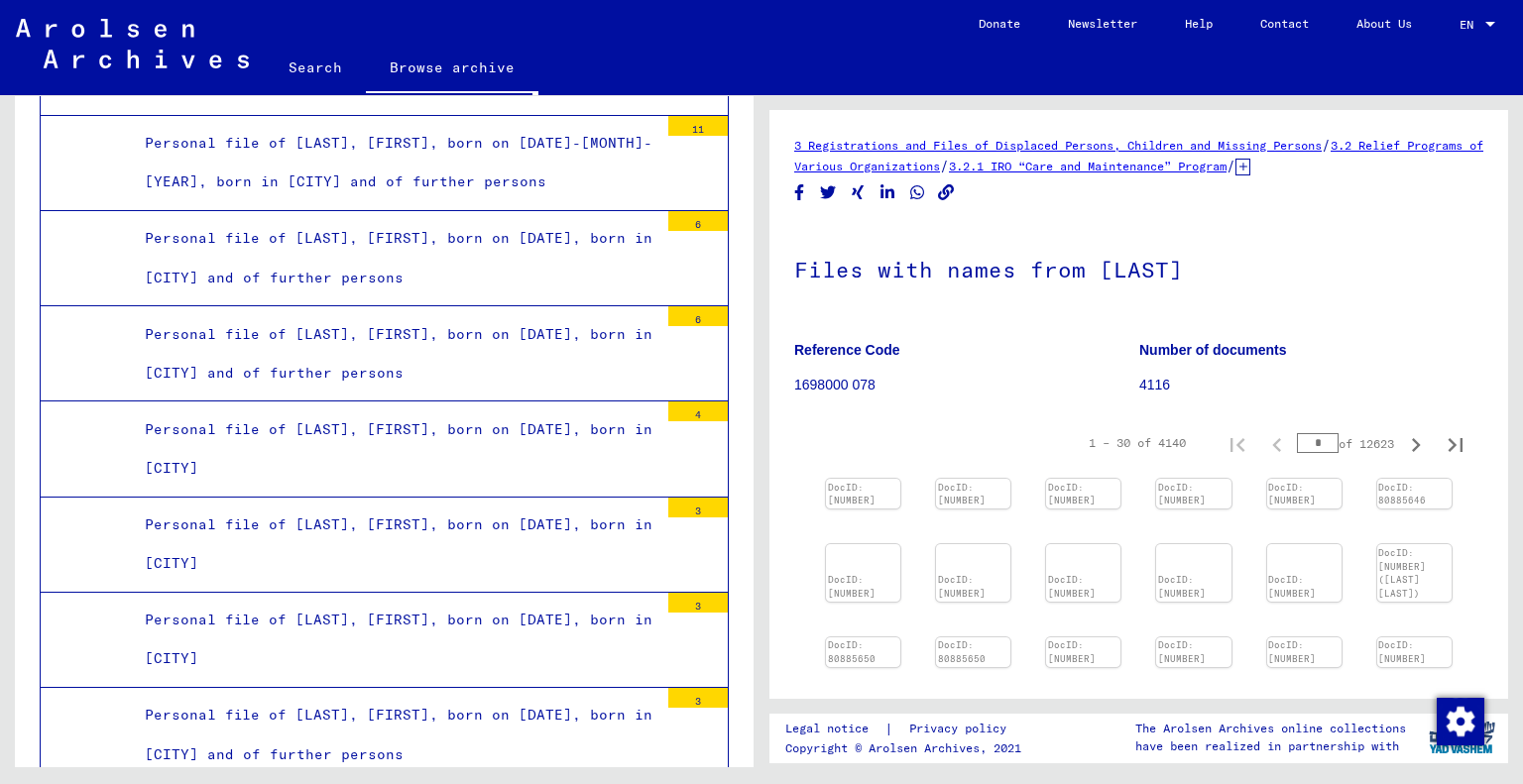 scroll, scrollTop: 112623, scrollLeft: 0, axis: vertical 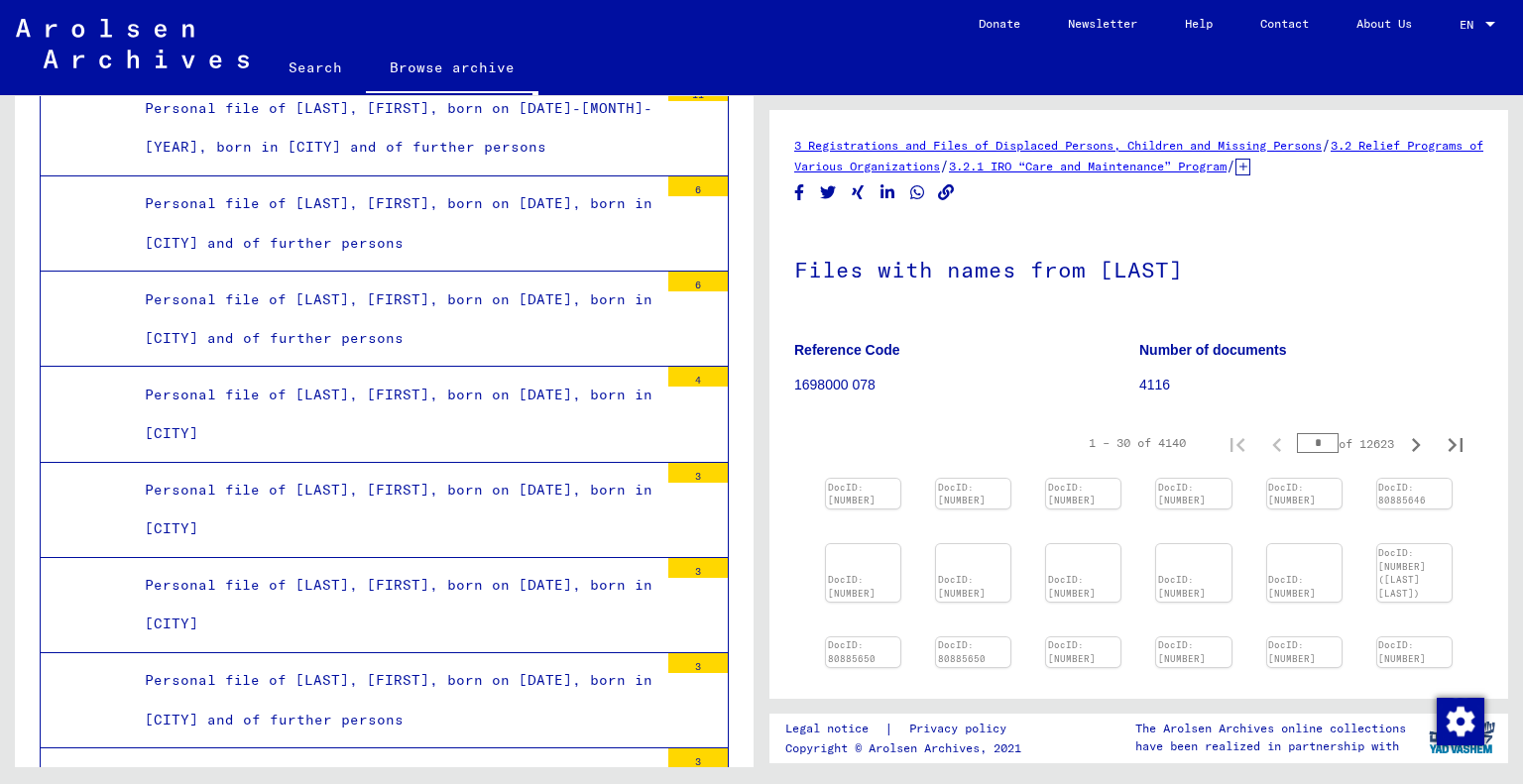 click on "Personal file of [LAST], [FIRST], born on [DATE], born in [CITY] and of further persons" at bounding box center [394, 1272] 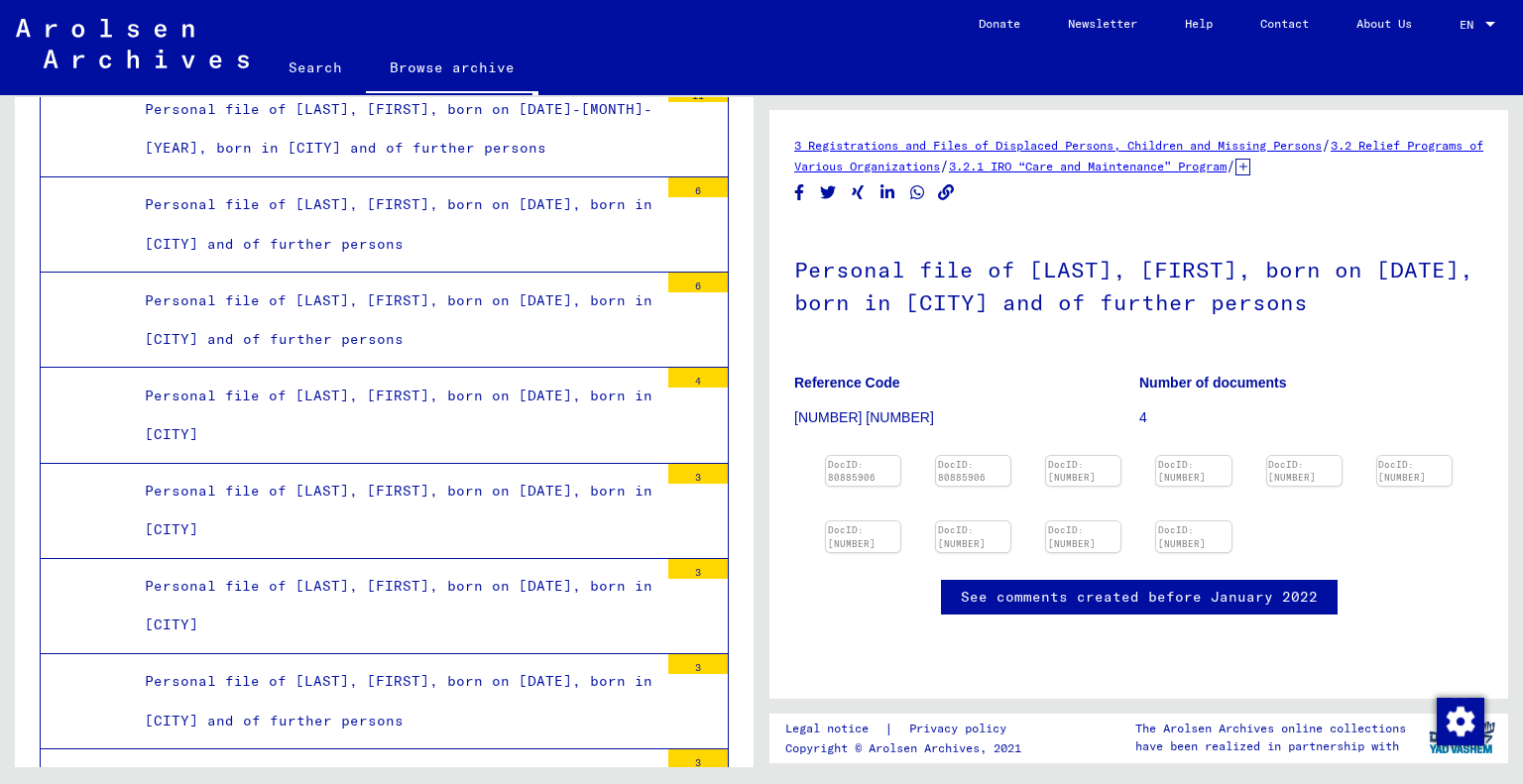 scroll, scrollTop: 0, scrollLeft: 0, axis: both 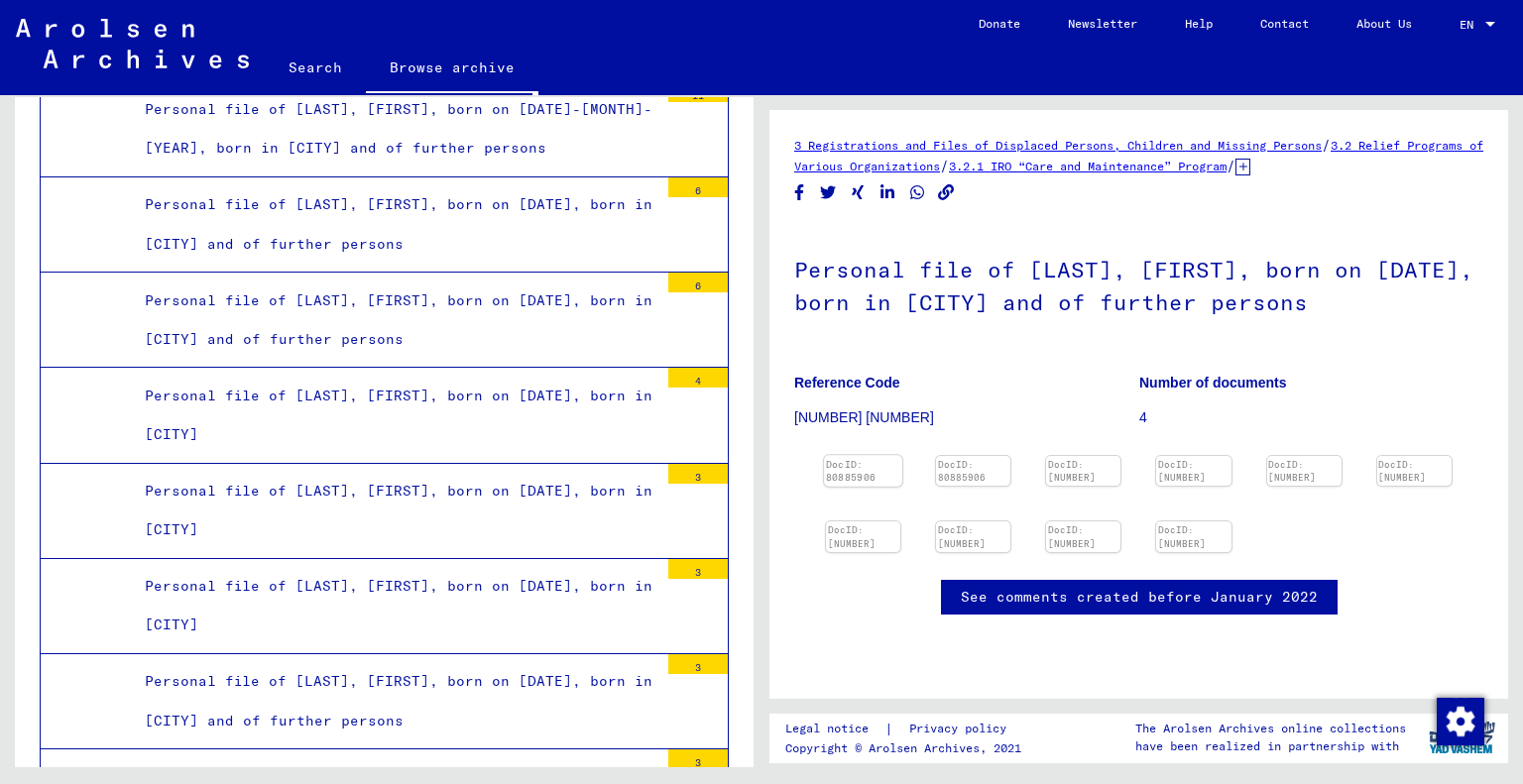 click at bounding box center [863, 455] 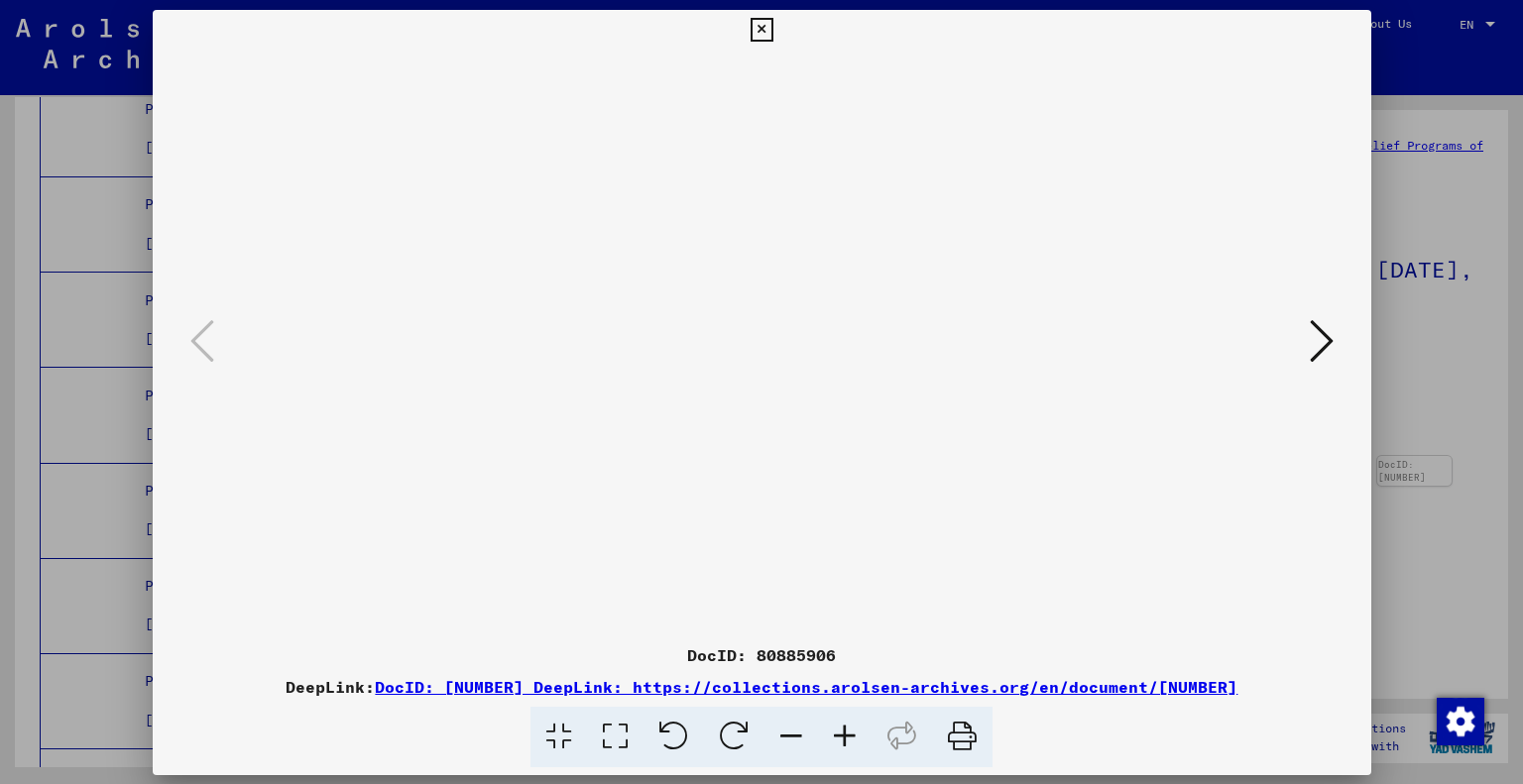 scroll, scrollTop: 14, scrollLeft: 0, axis: vertical 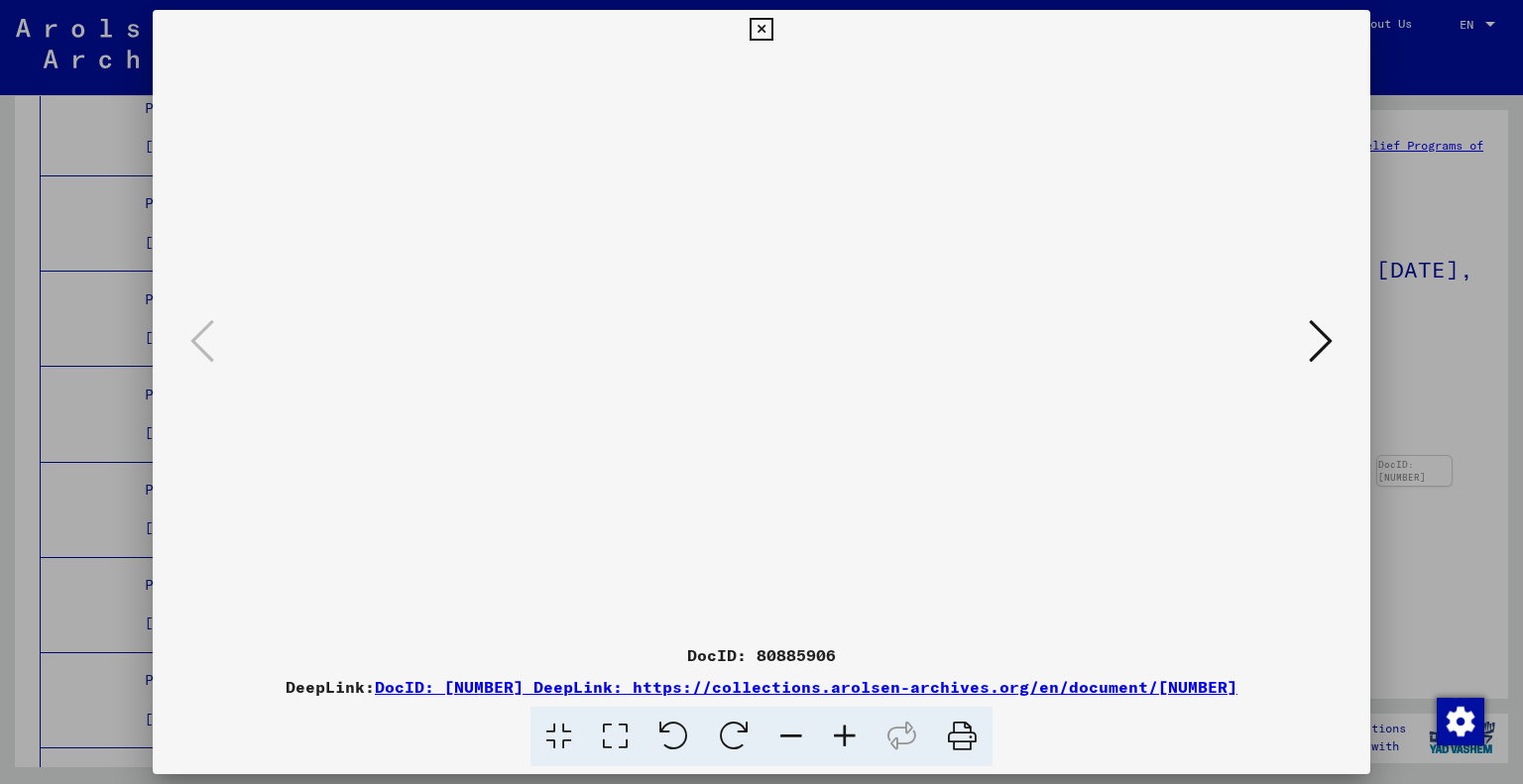 click at bounding box center [1321, 341] 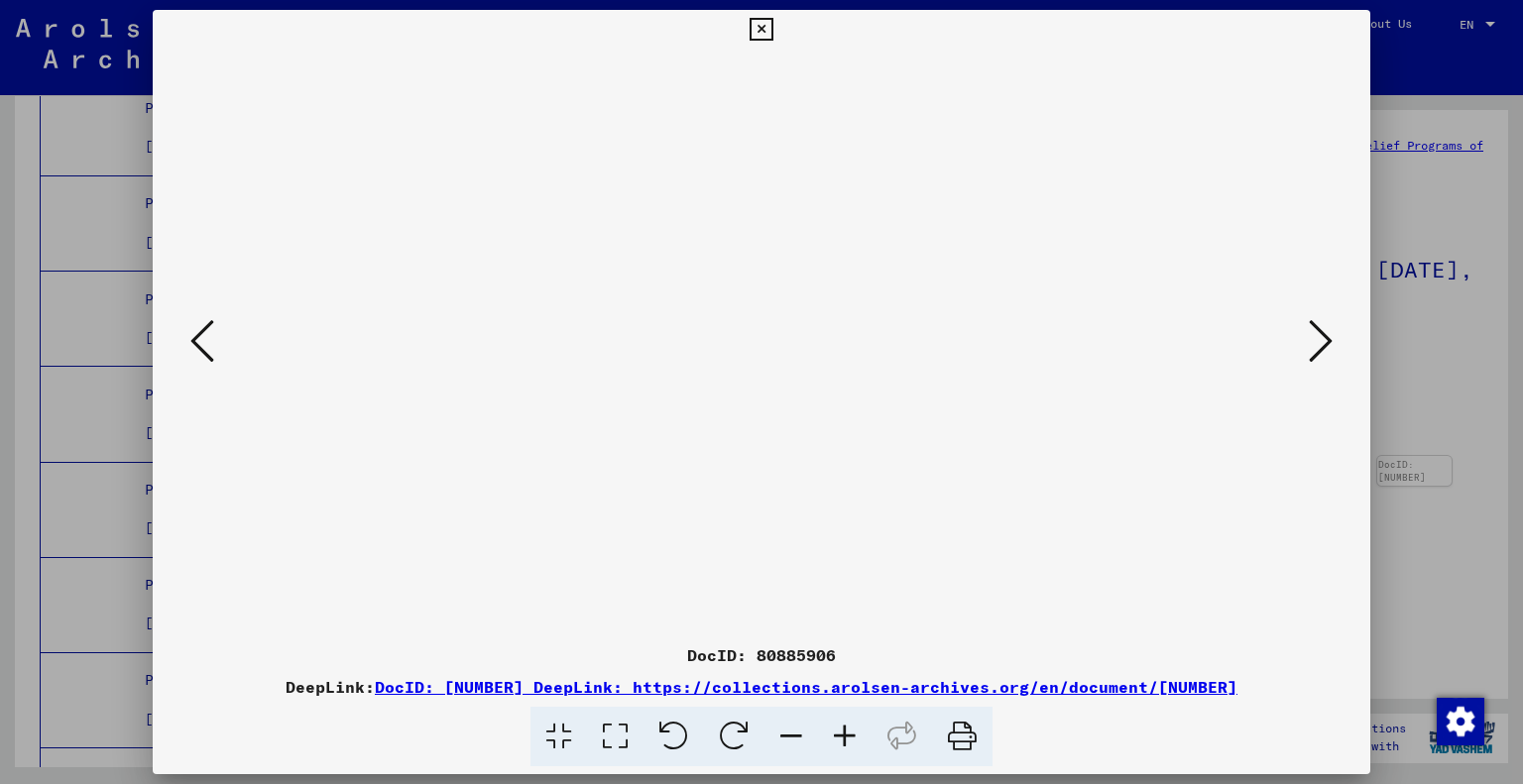 click at bounding box center [1321, 341] 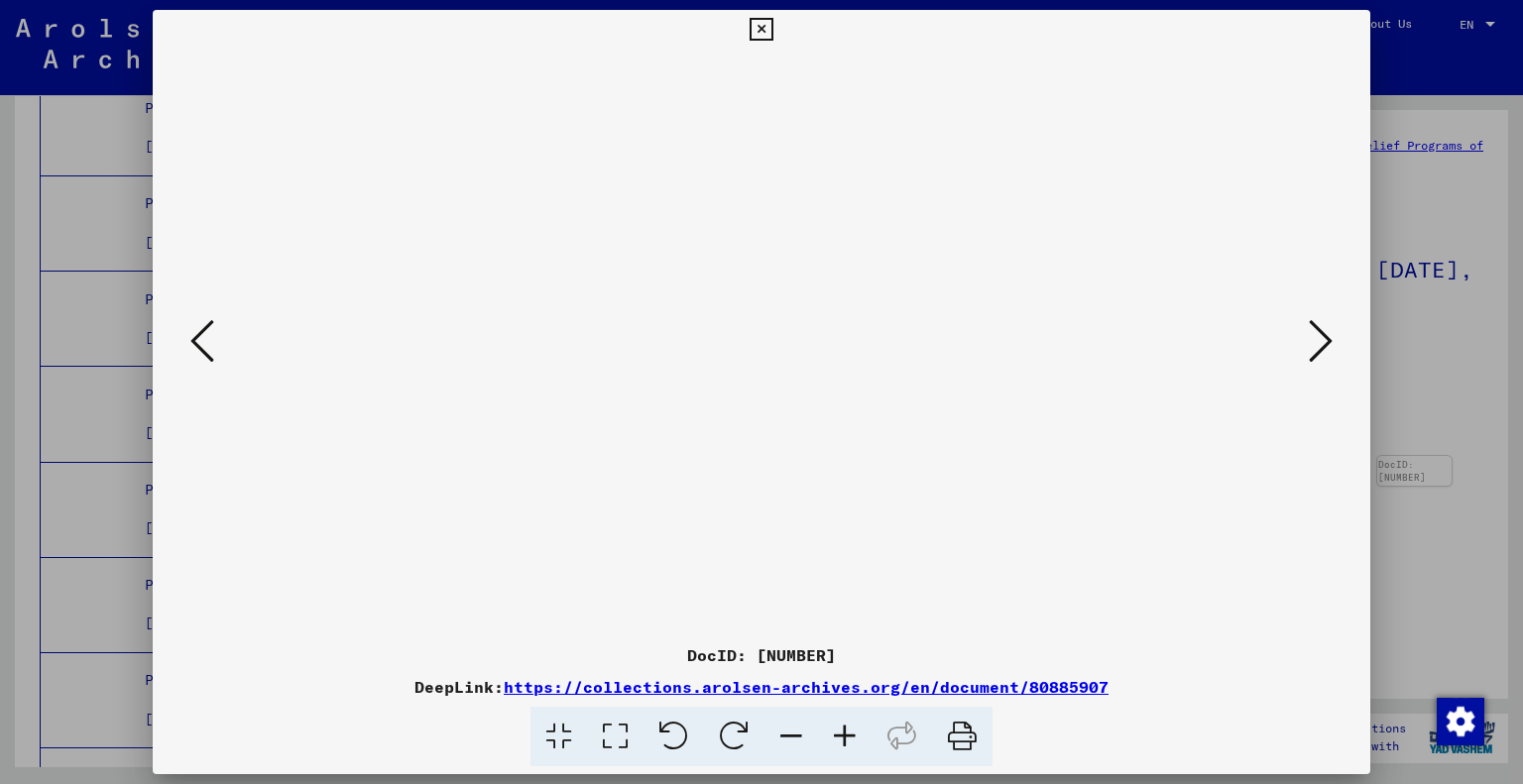 click at bounding box center (1321, 341) 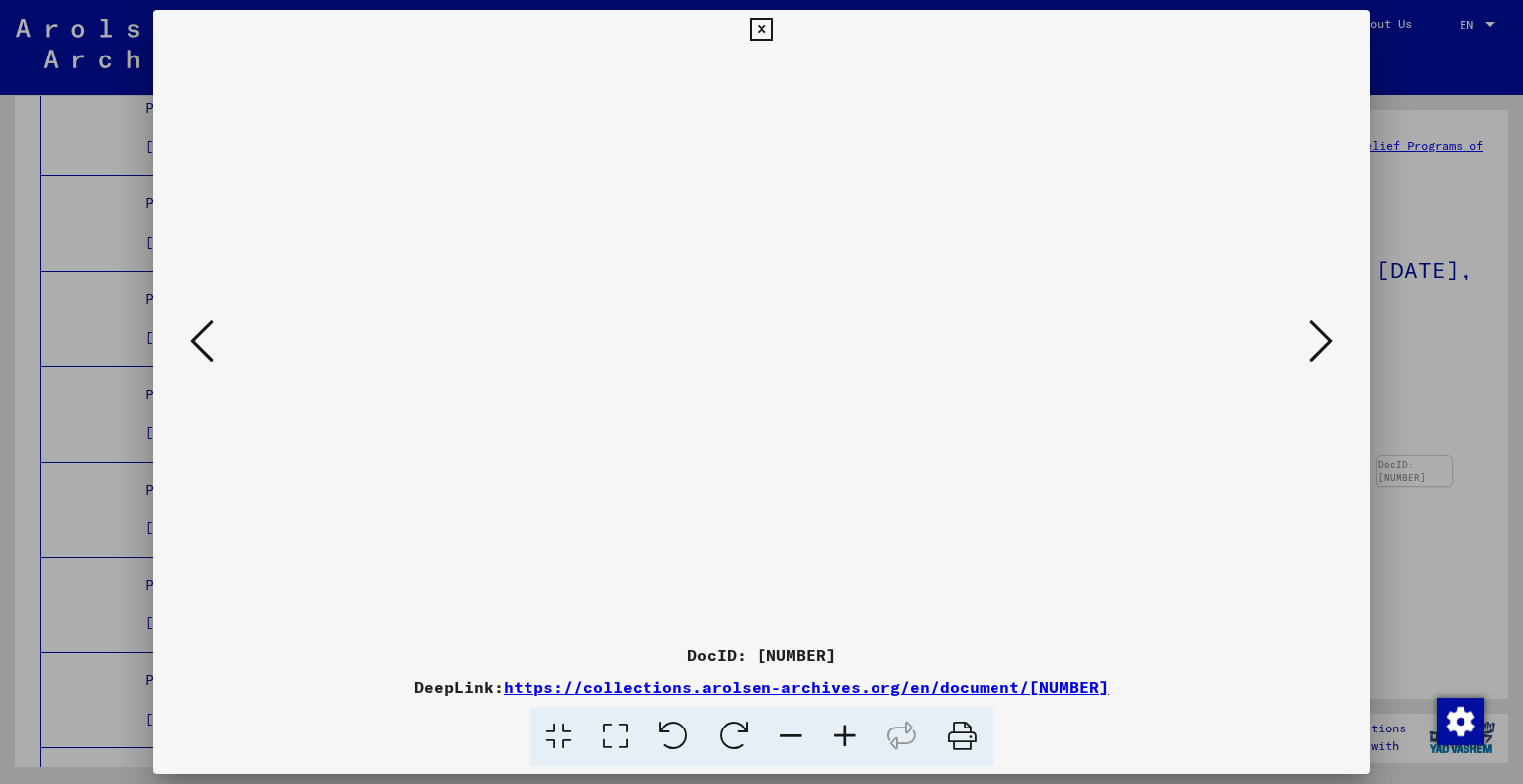 click at bounding box center (1321, 341) 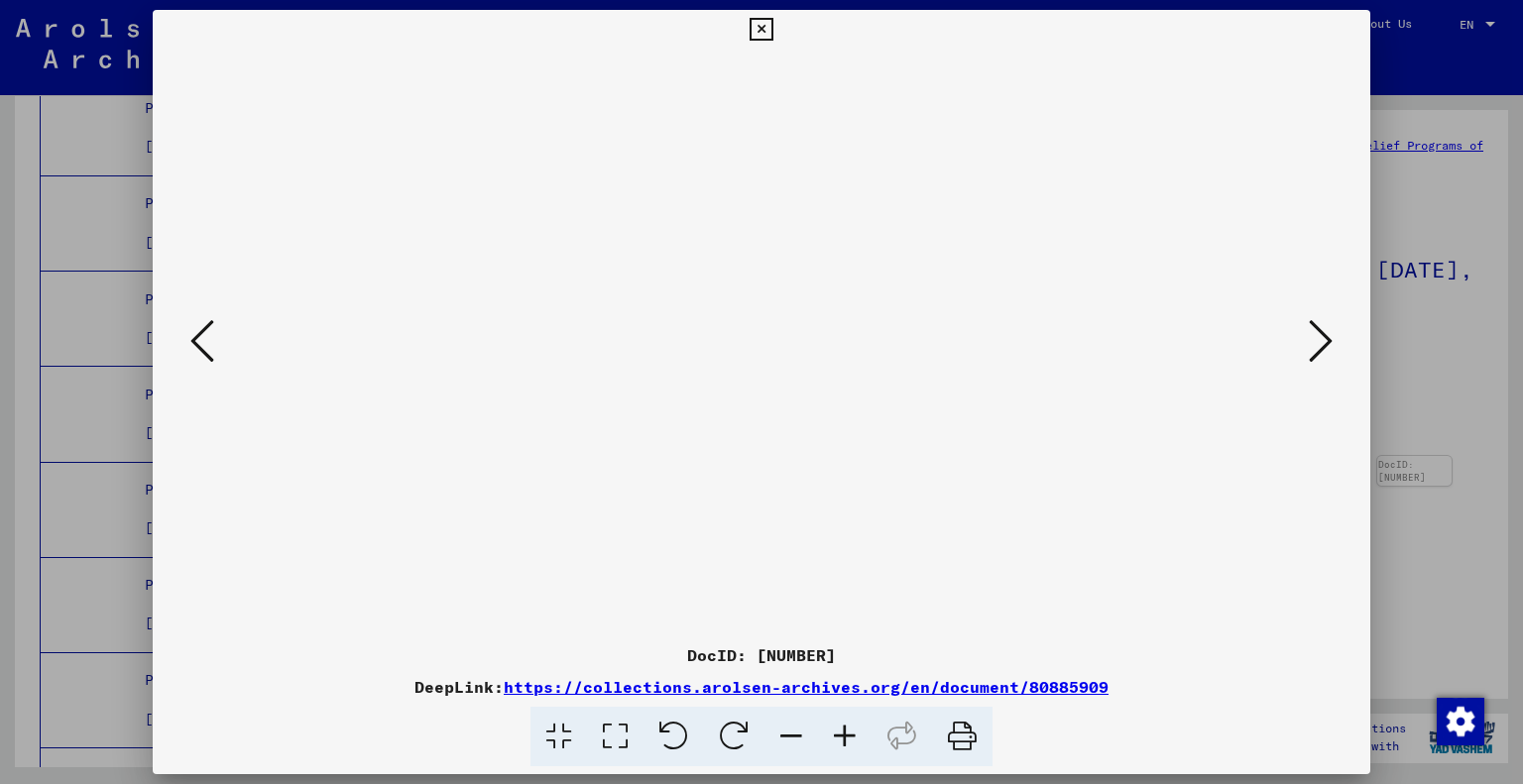 click at bounding box center [1321, 341] 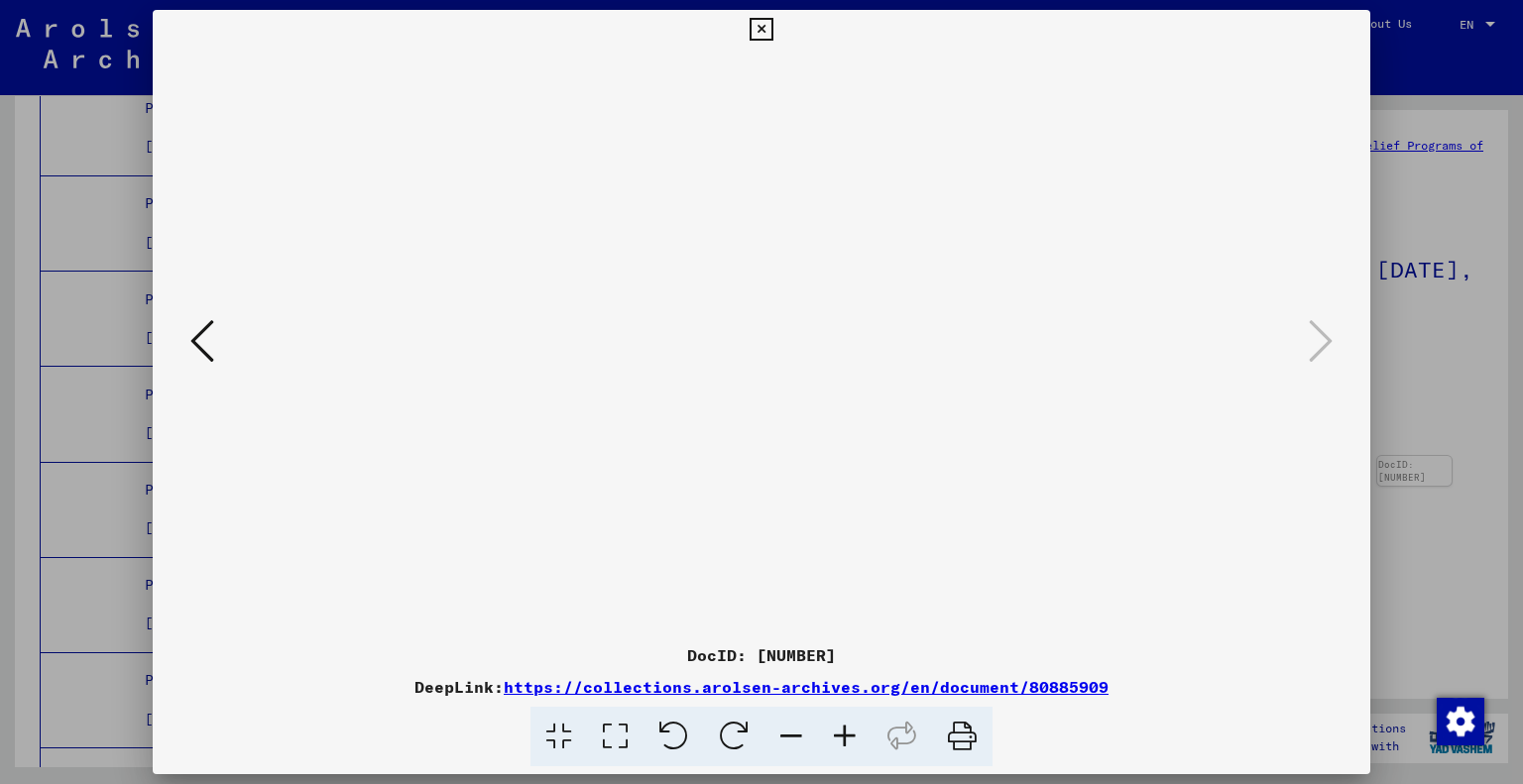 click at bounding box center (761, 30) 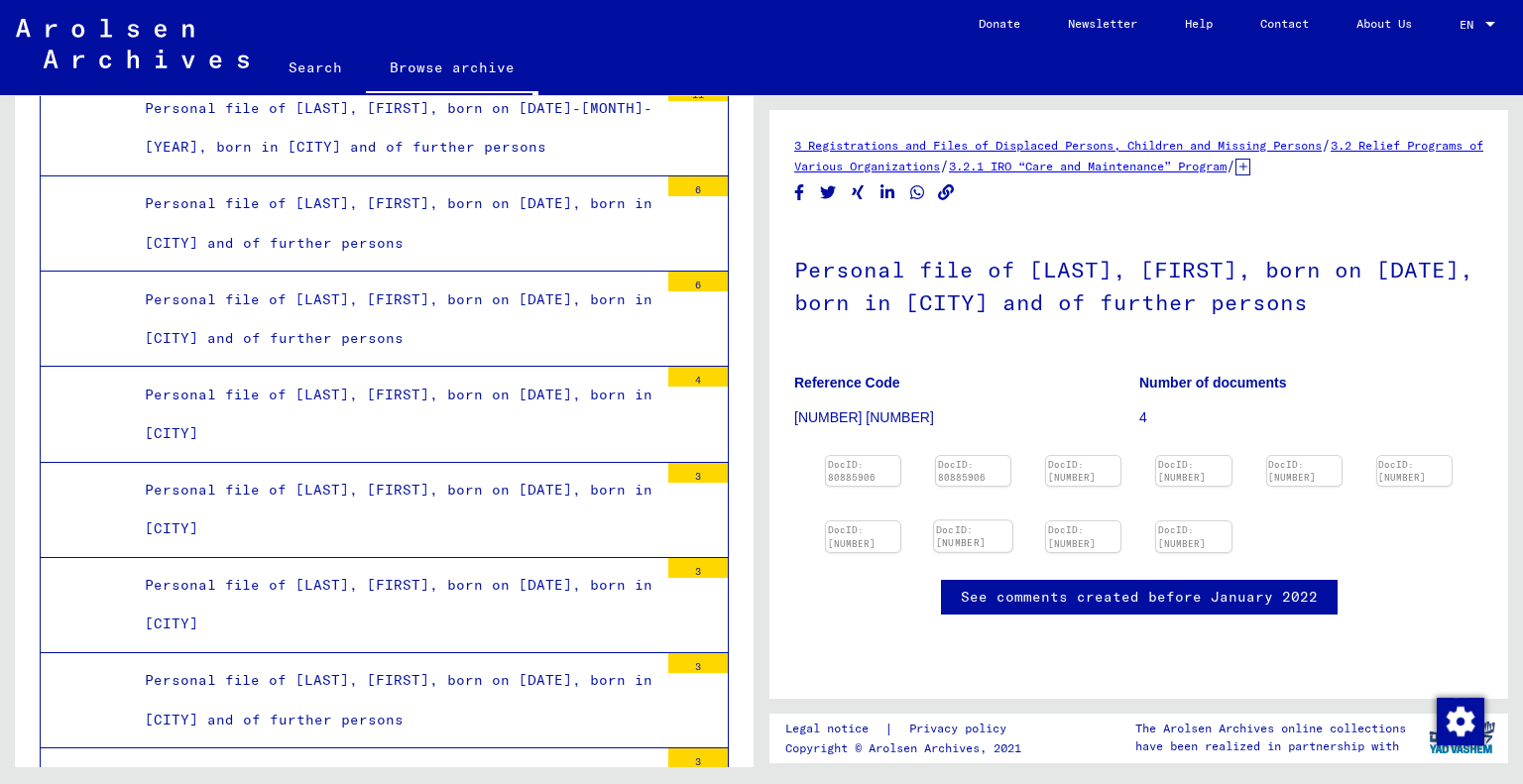 scroll, scrollTop: 396, scrollLeft: 0, axis: vertical 